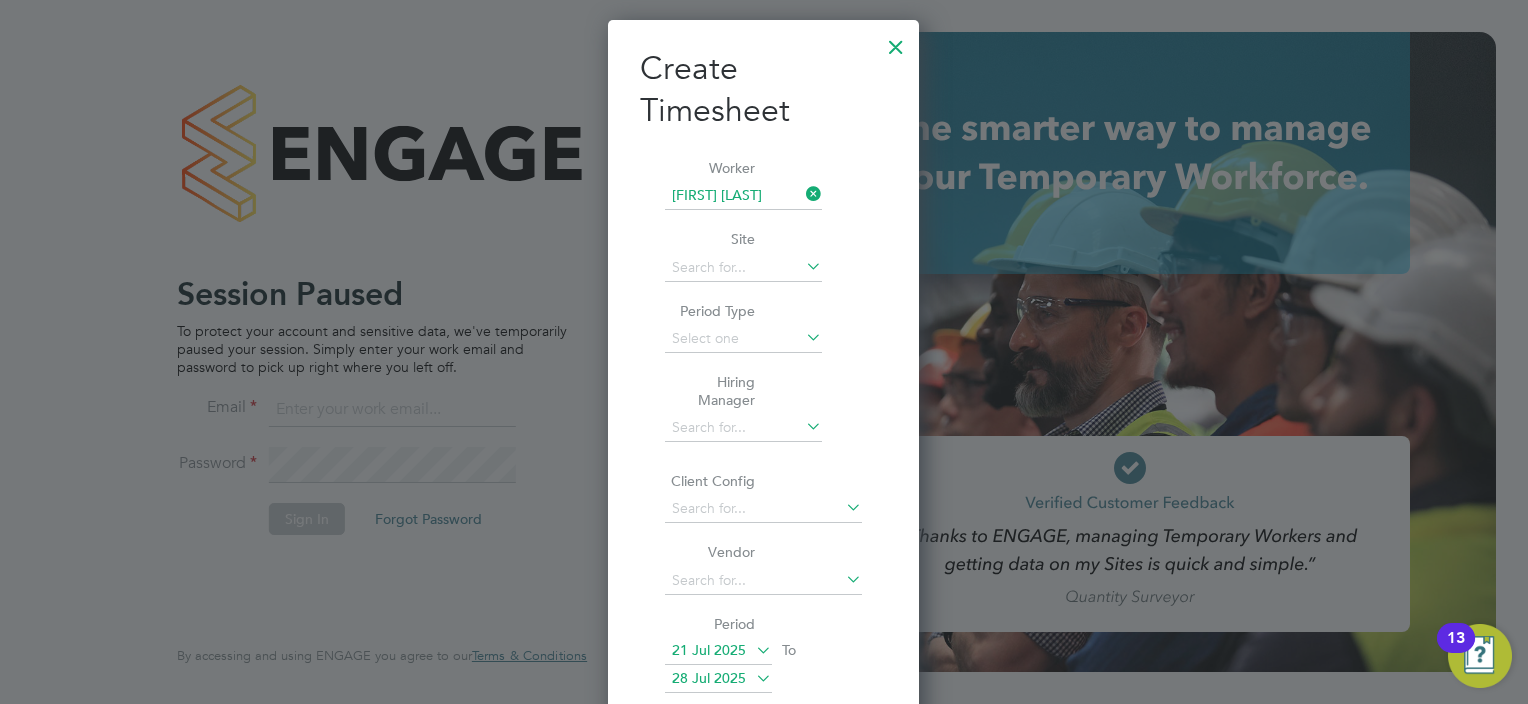 scroll, scrollTop: 0, scrollLeft: 0, axis: both 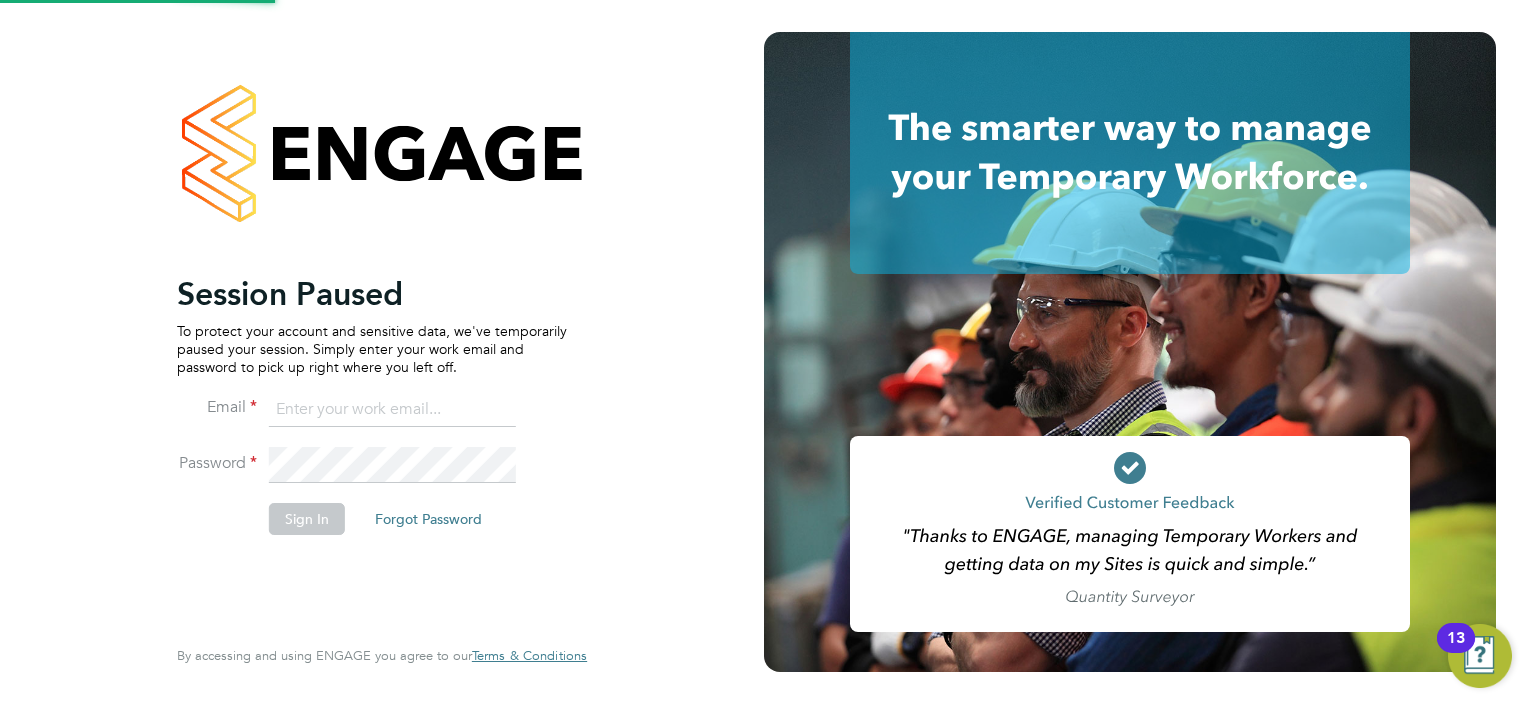 click 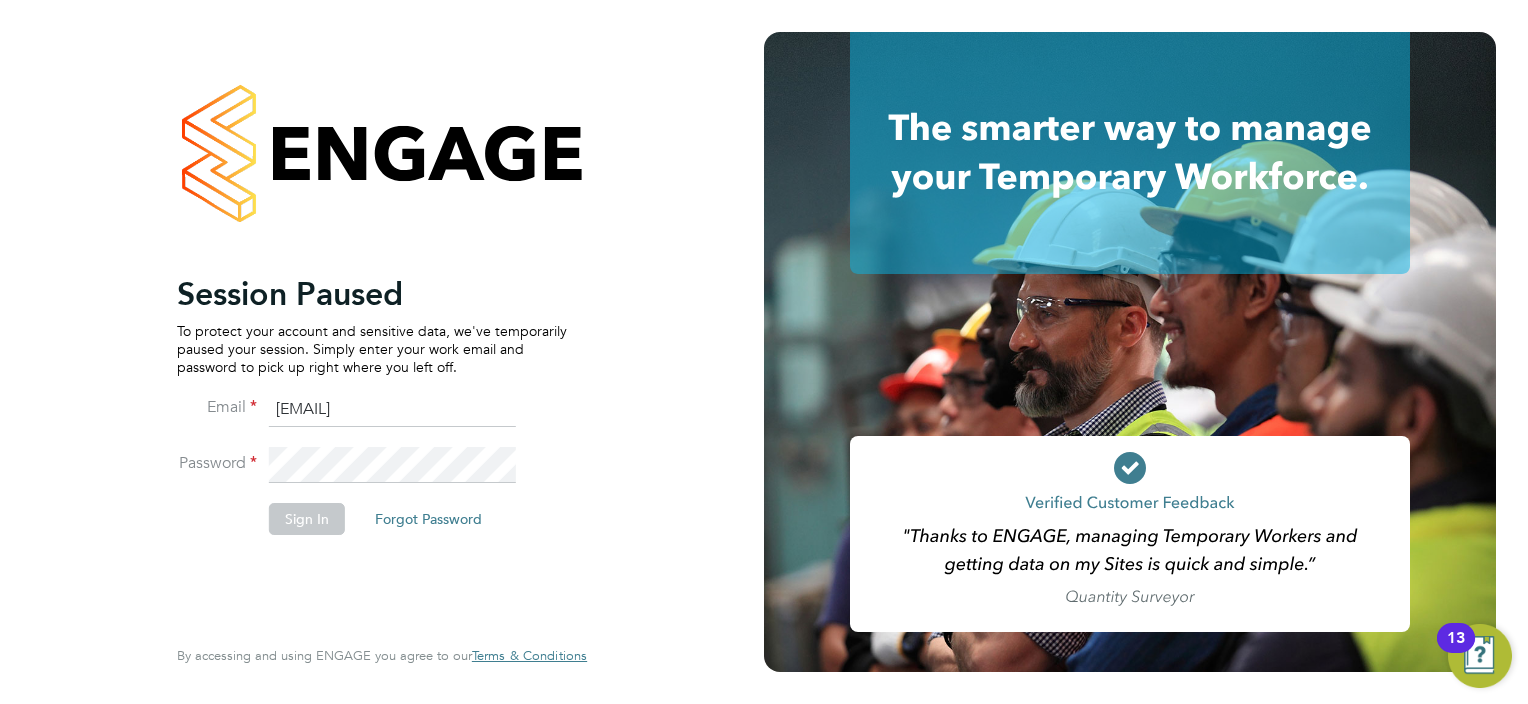 type on "william.brown@hays.com" 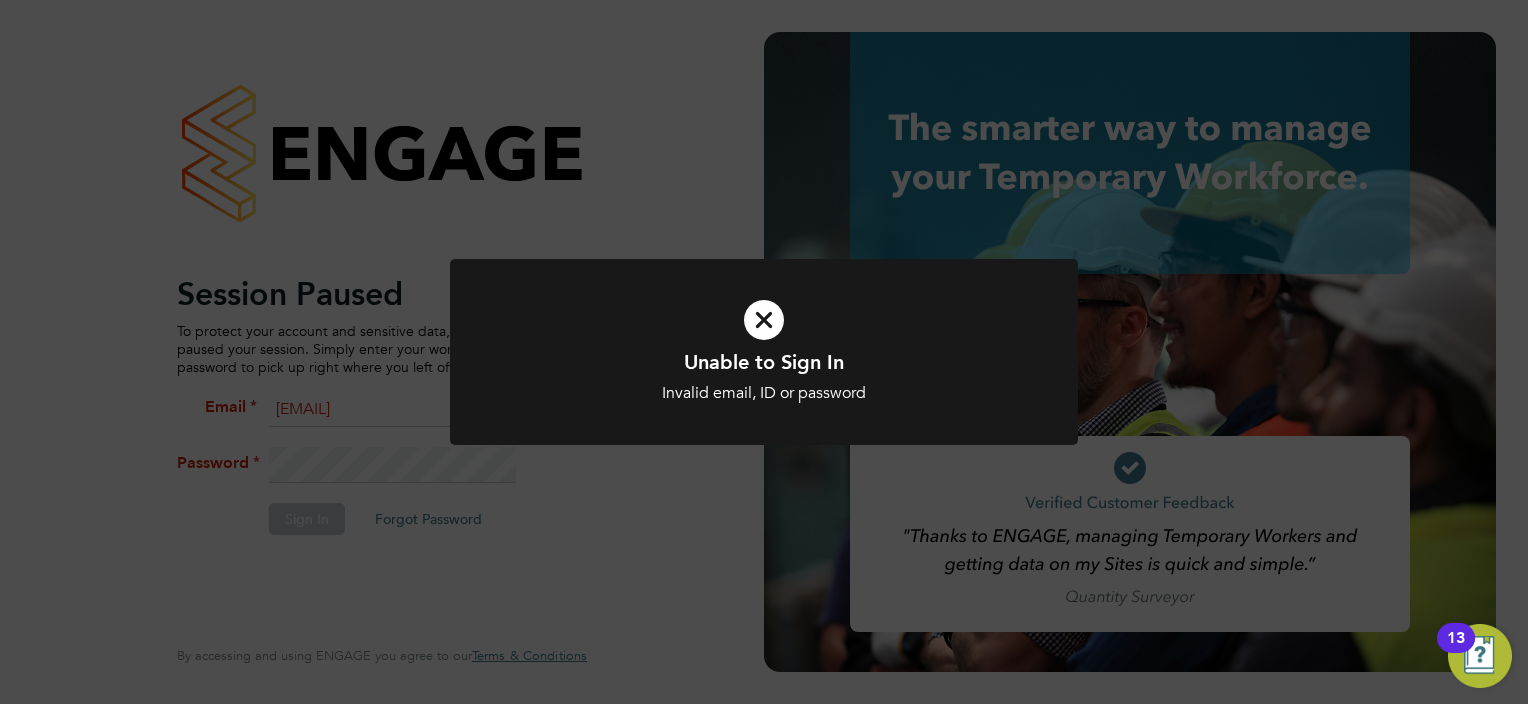 click at bounding box center (764, 320) 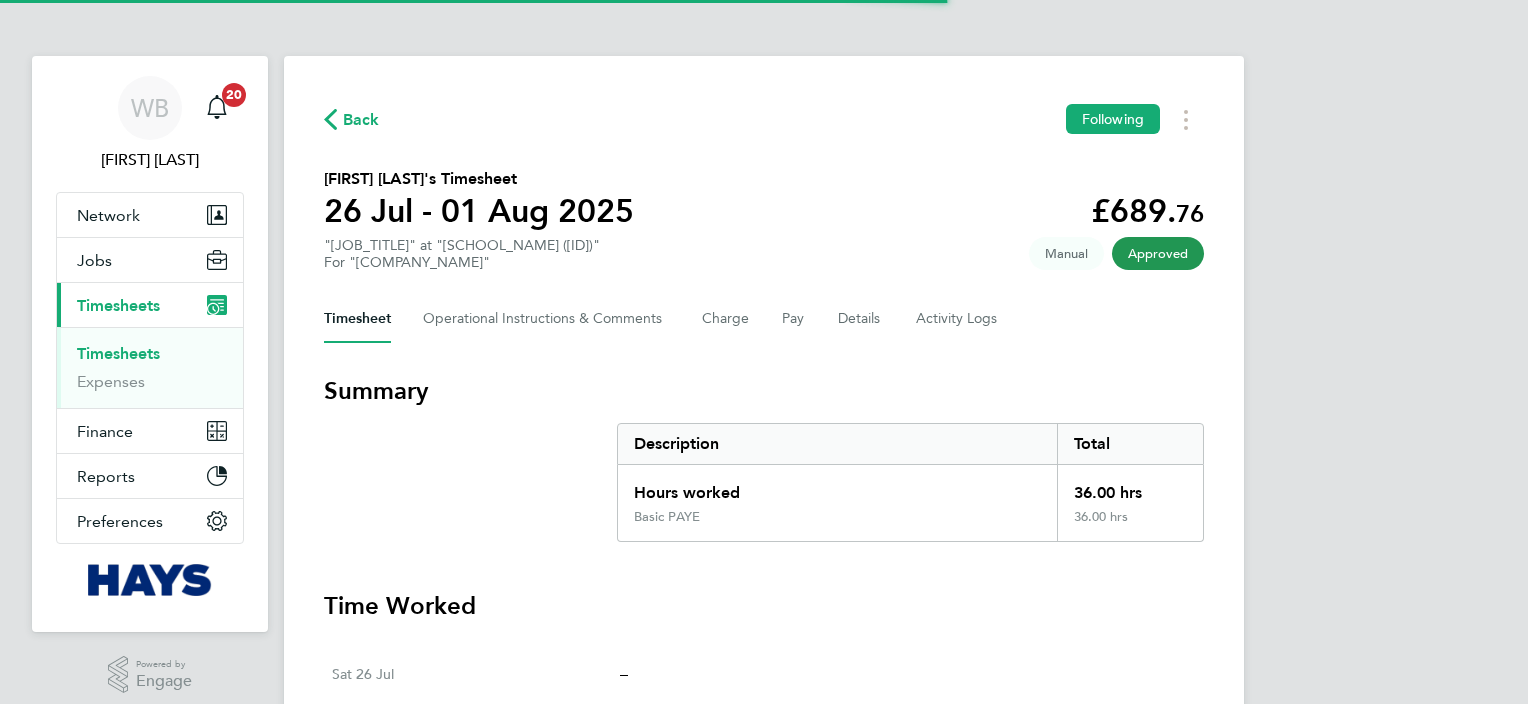 scroll, scrollTop: 0, scrollLeft: 0, axis: both 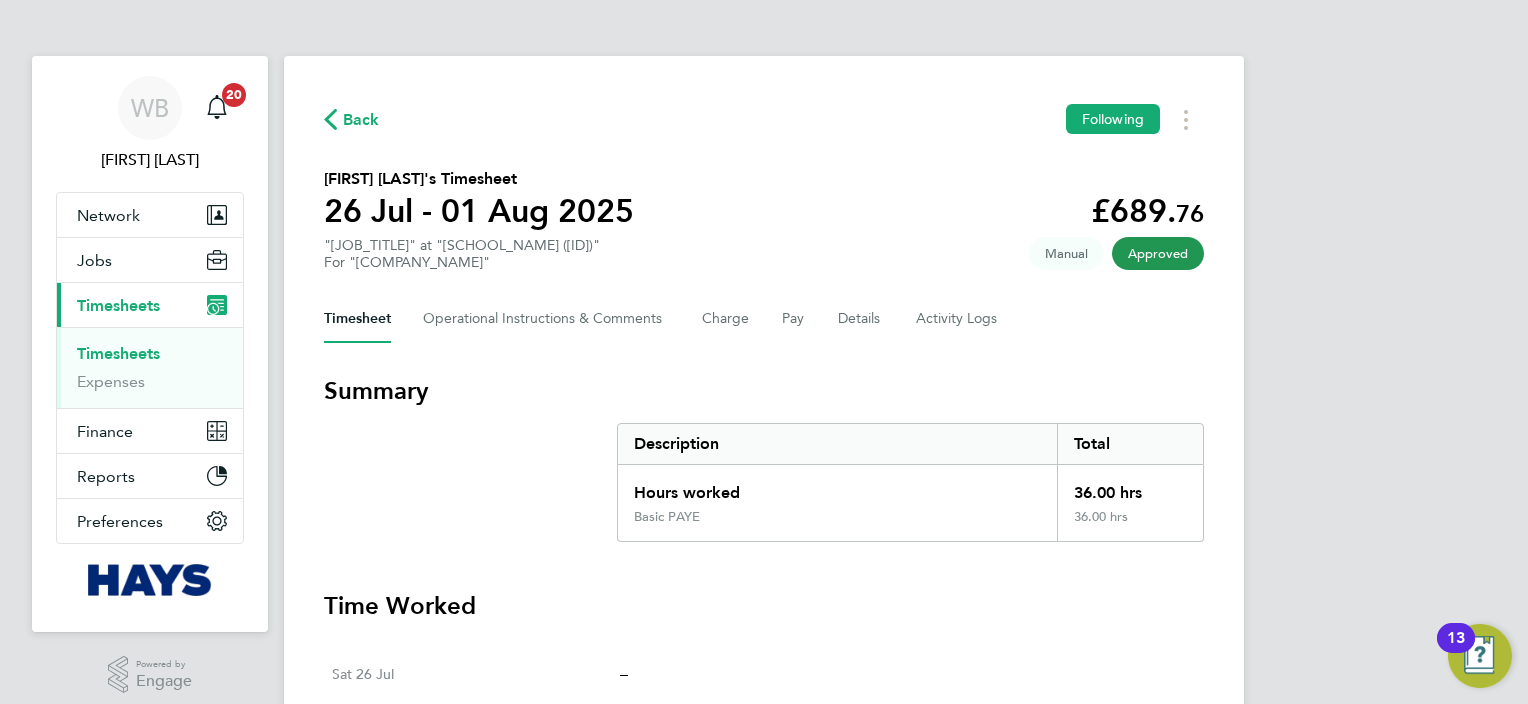click on "Timesheets" at bounding box center (118, 353) 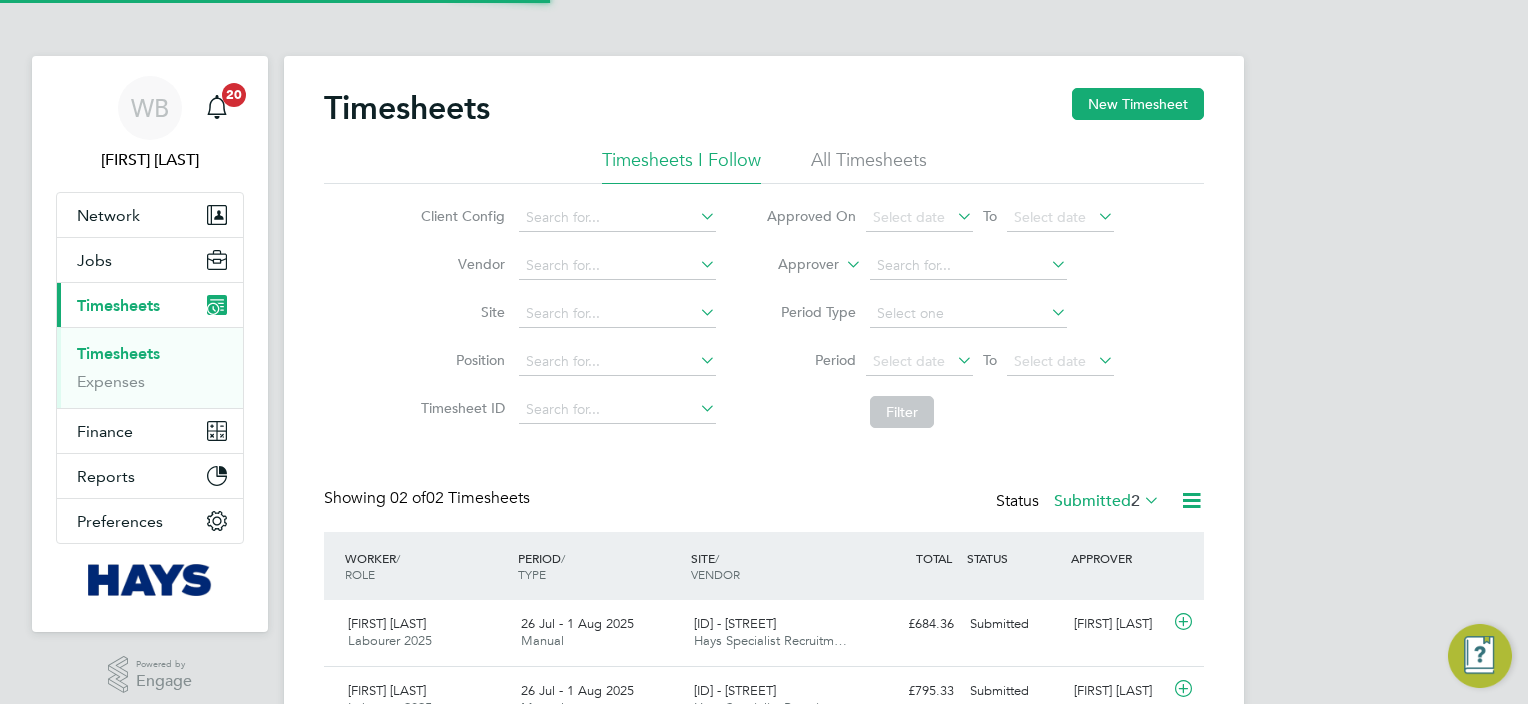 scroll, scrollTop: 9, scrollLeft: 10, axis: both 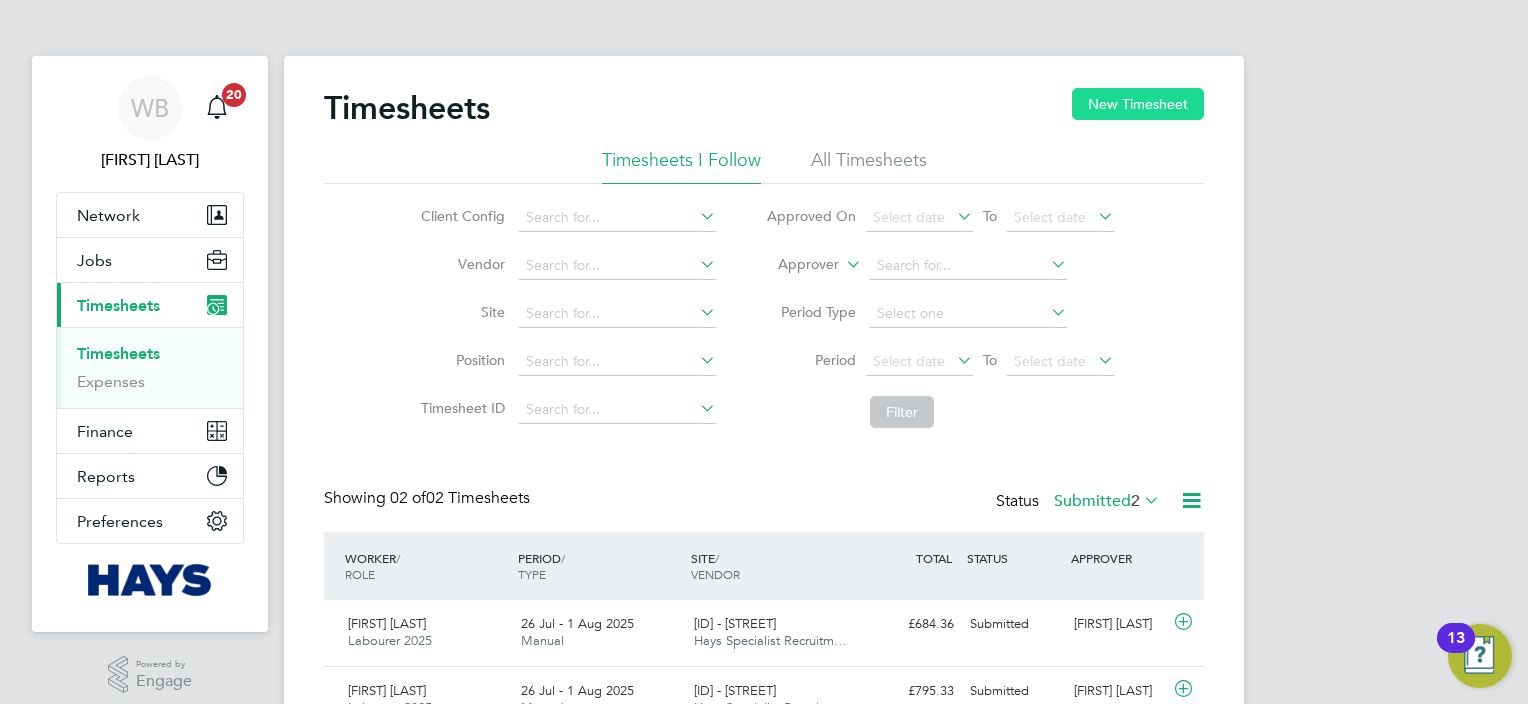 click on "New Timesheet" 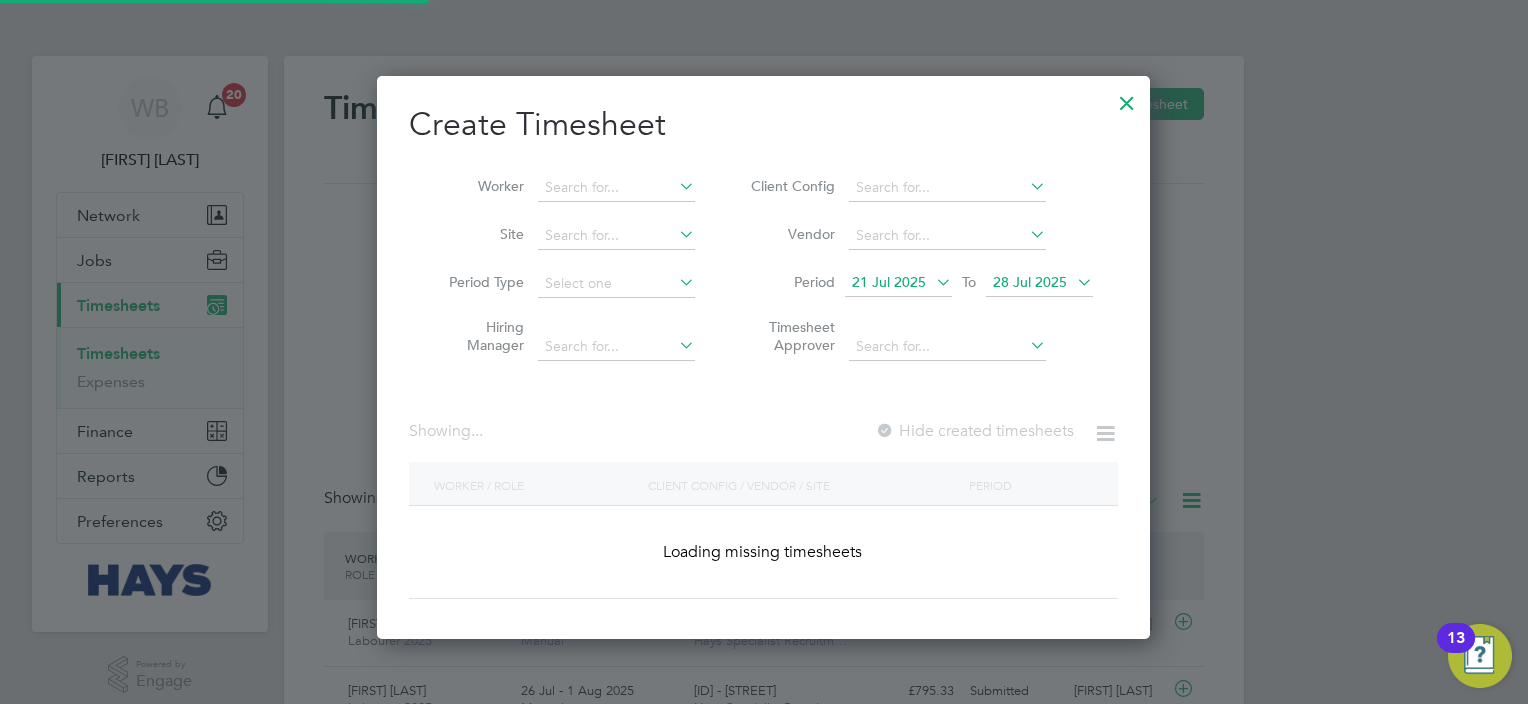 scroll, scrollTop: 10, scrollLeft: 10, axis: both 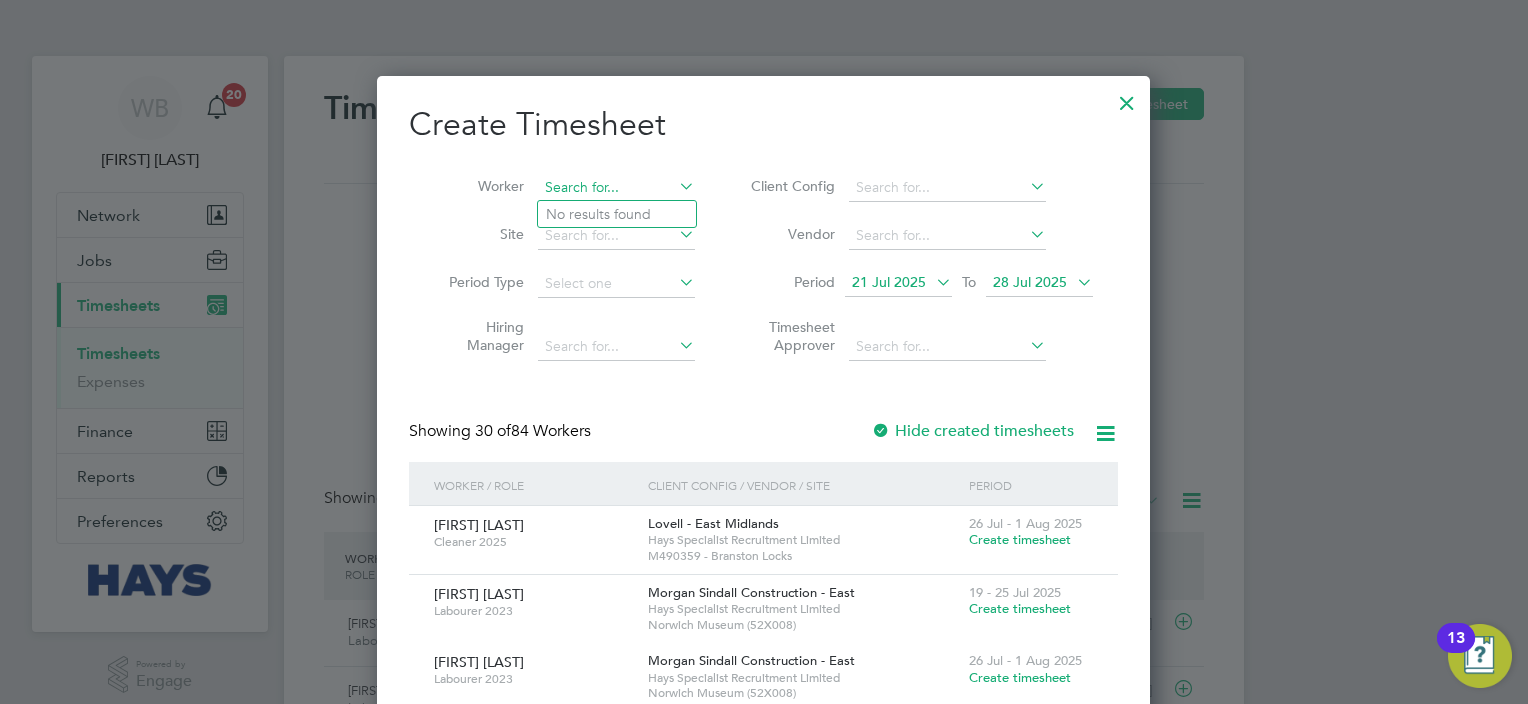 click at bounding box center [616, 188] 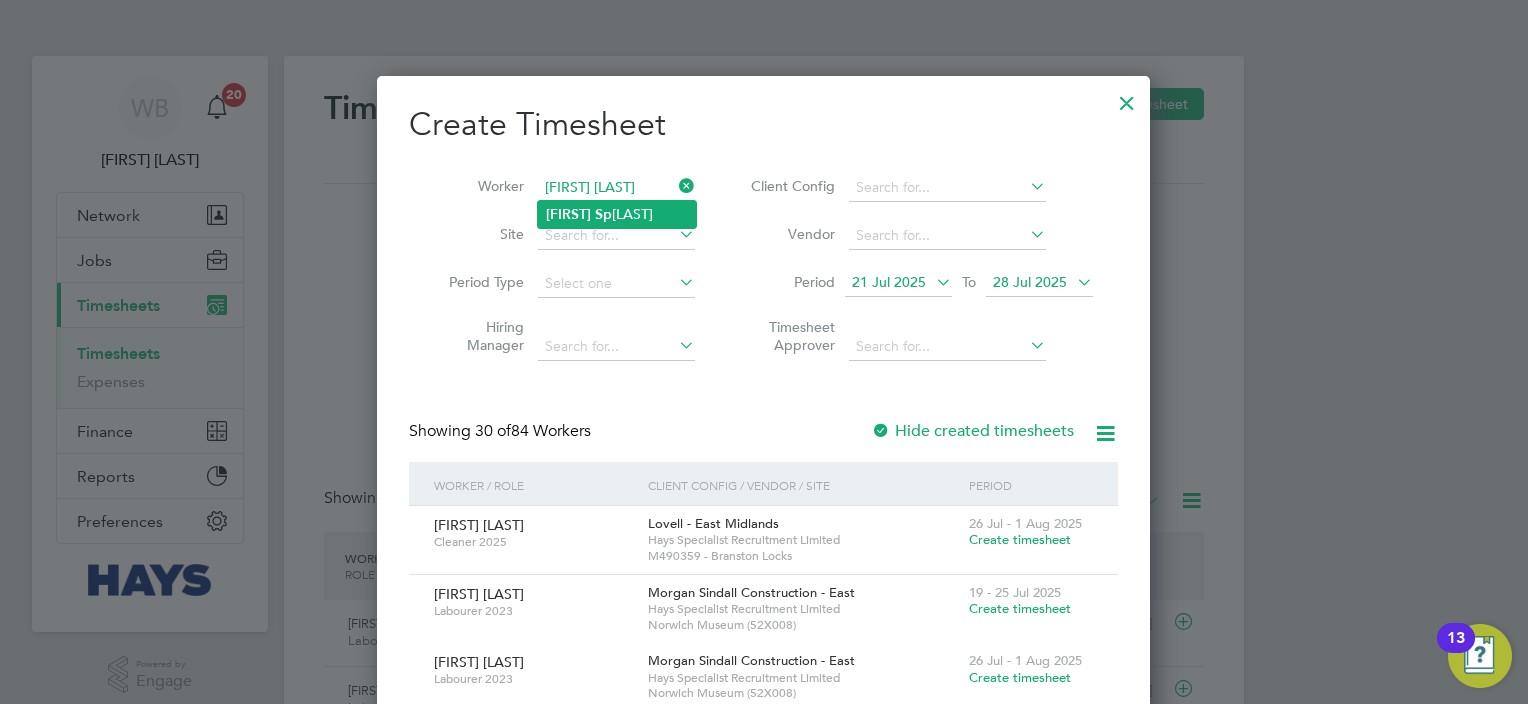 click on "Tony   Sp encer" 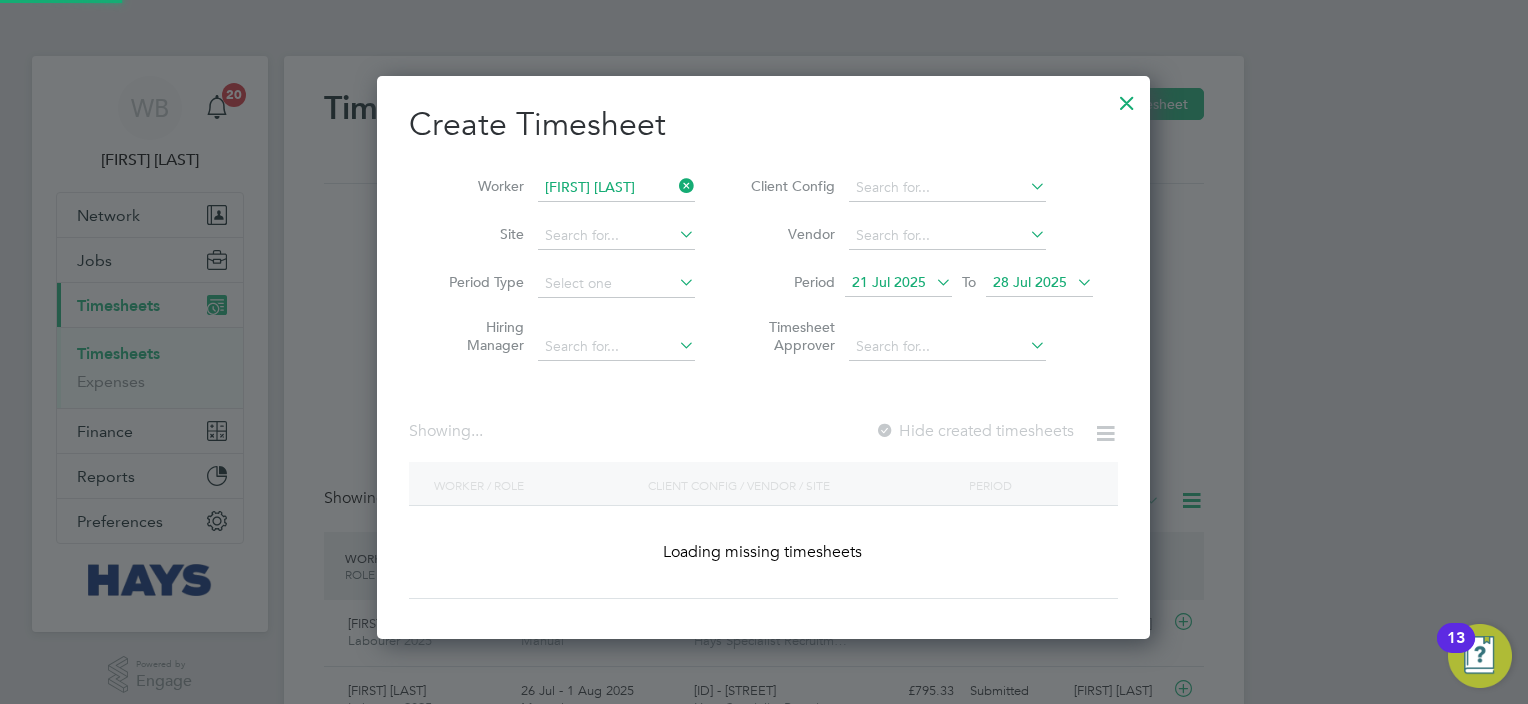 scroll, scrollTop: 10, scrollLeft: 10, axis: both 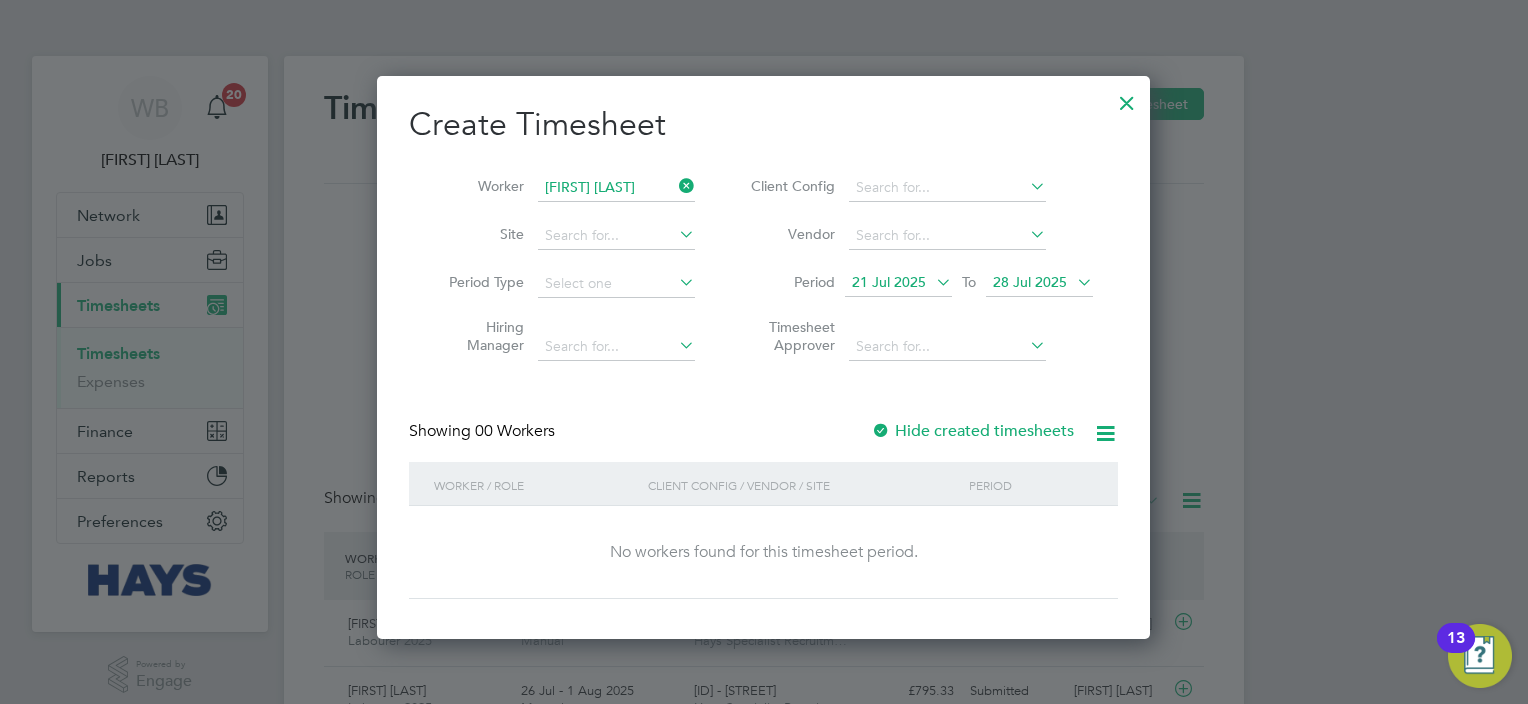 click on "Hide created timesheets" at bounding box center (972, 431) 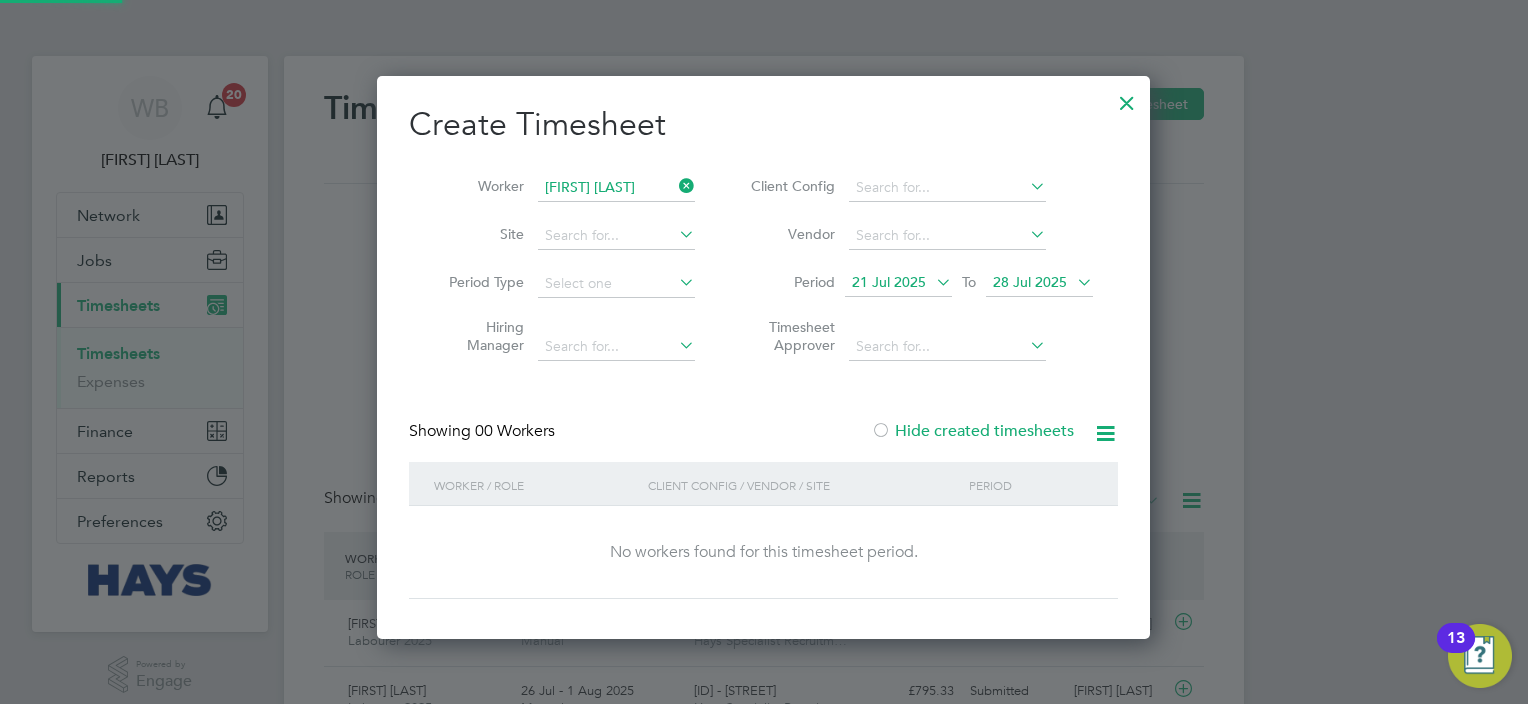 scroll, scrollTop: 10, scrollLeft: 10, axis: both 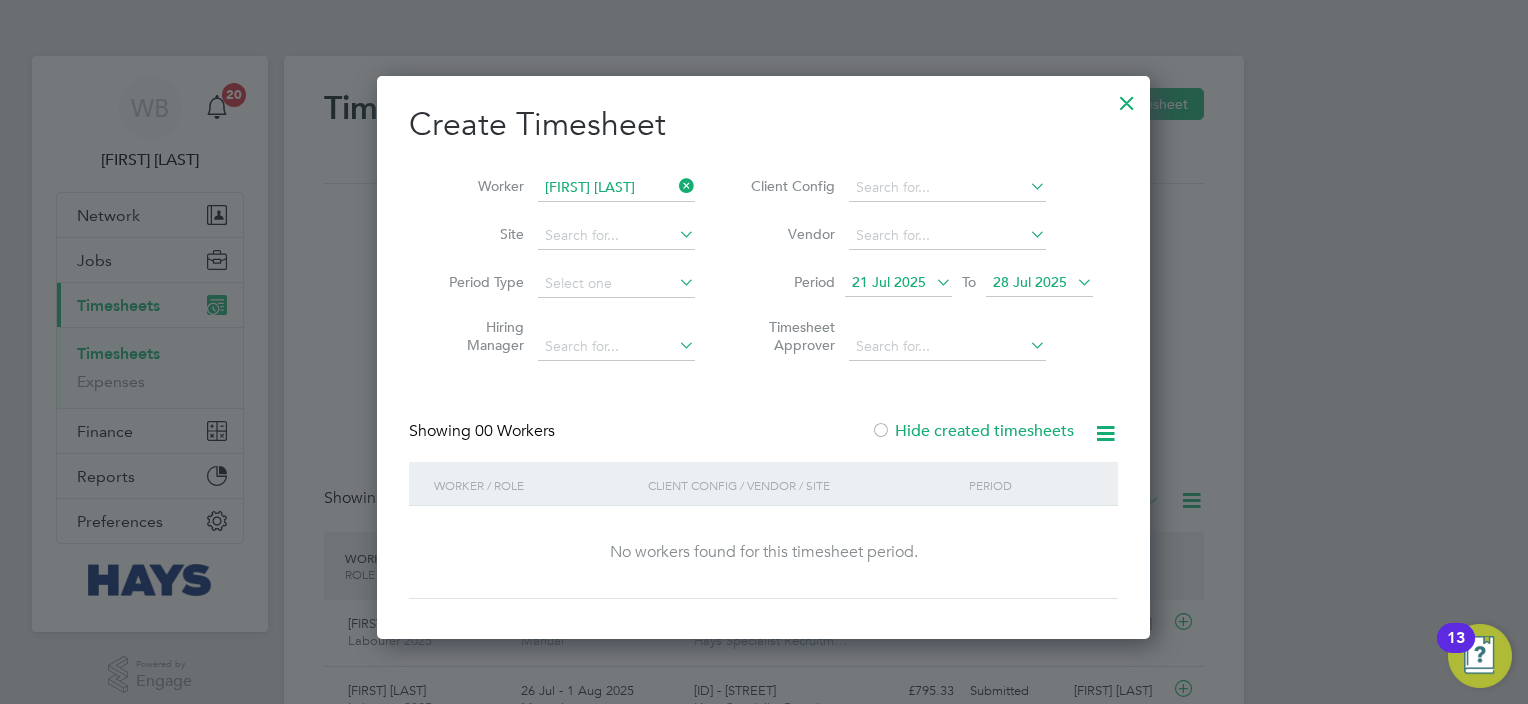 click on "Hide created timesheets" at bounding box center (972, 431) 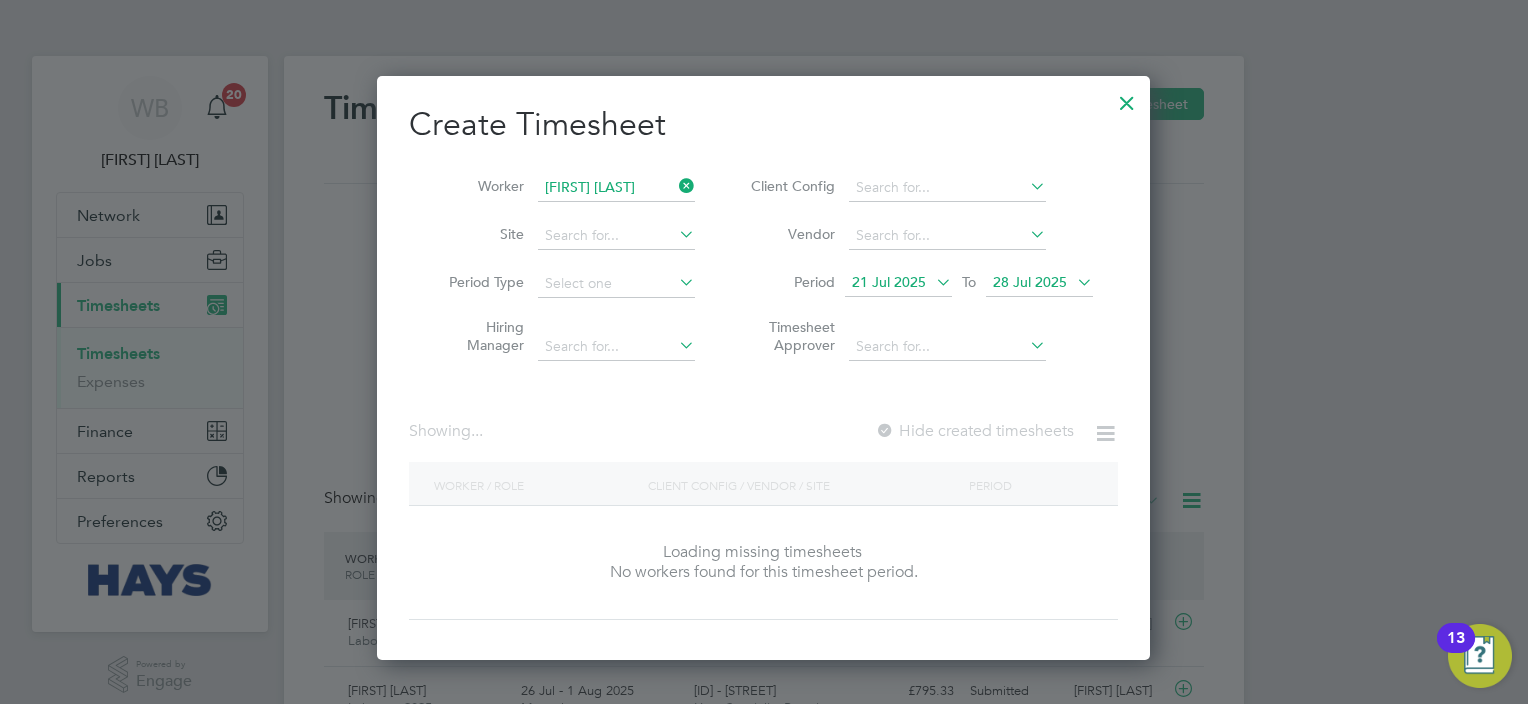 scroll, scrollTop: 10, scrollLeft: 10, axis: both 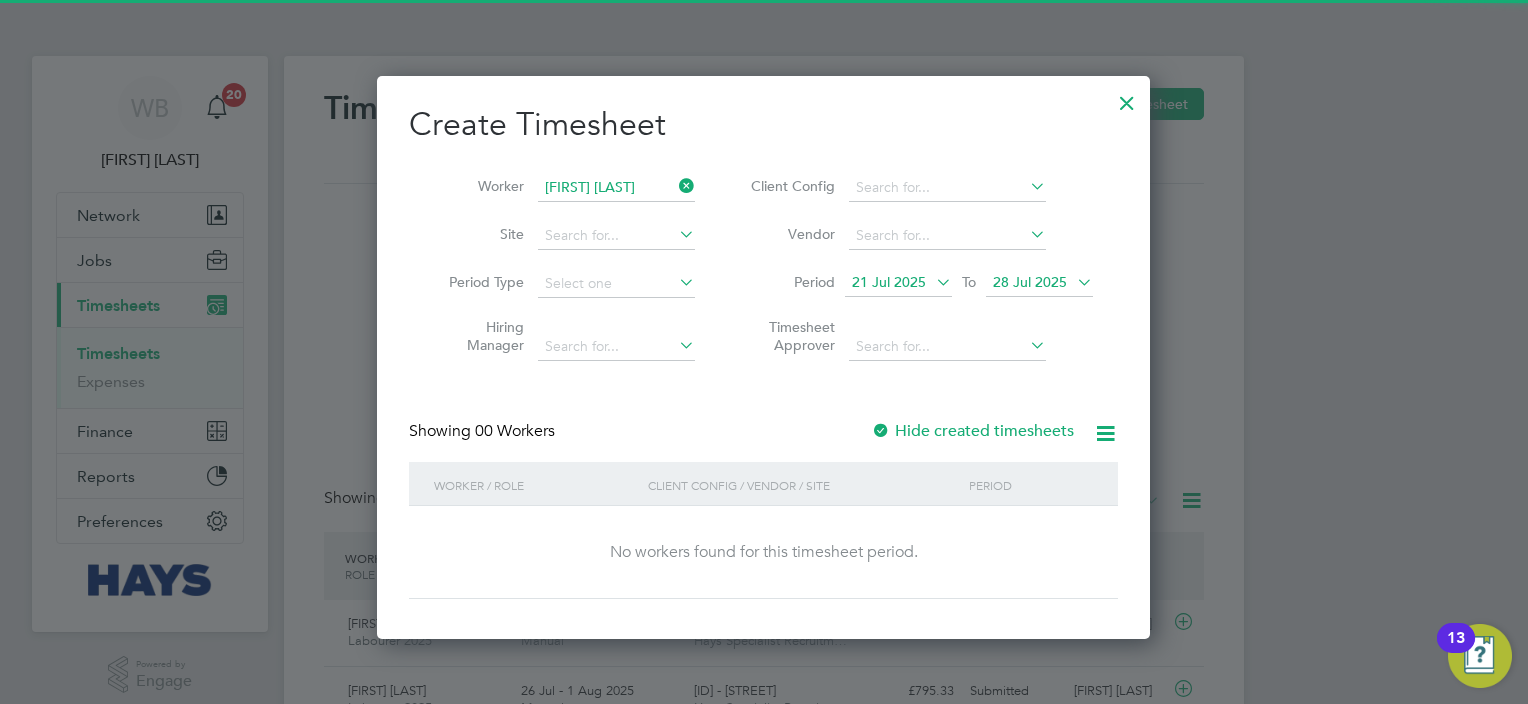 click on "Hide created timesheets" at bounding box center (972, 431) 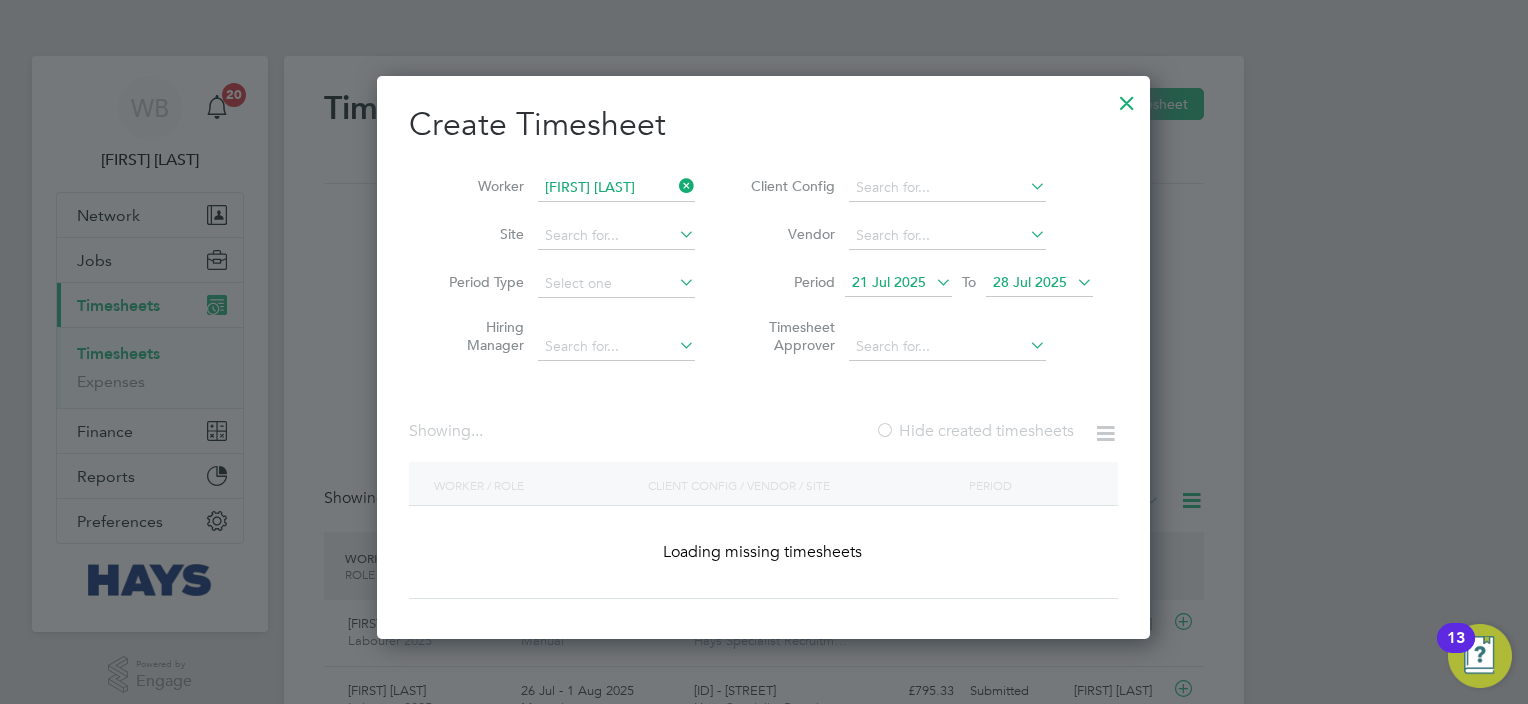 scroll, scrollTop: 10, scrollLeft: 10, axis: both 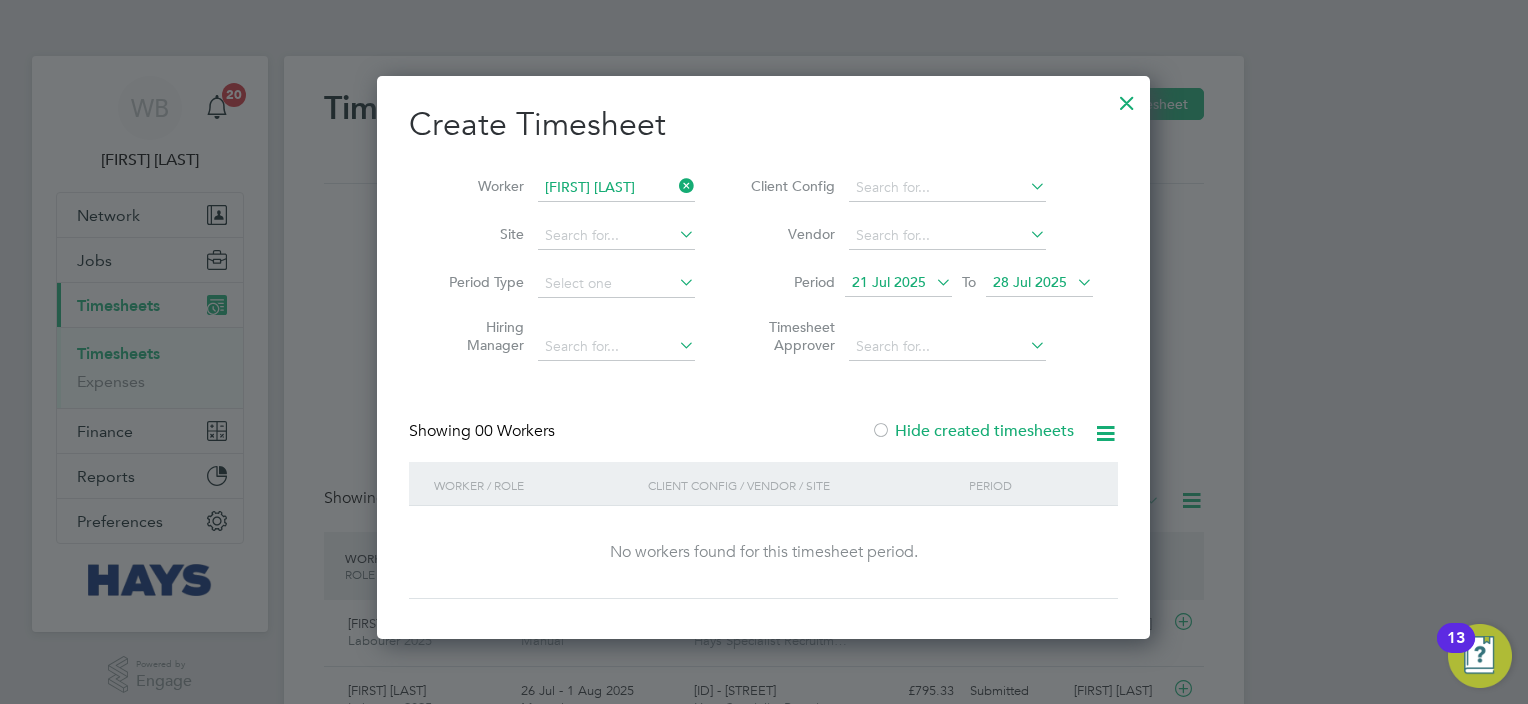 click at bounding box center [1073, 282] 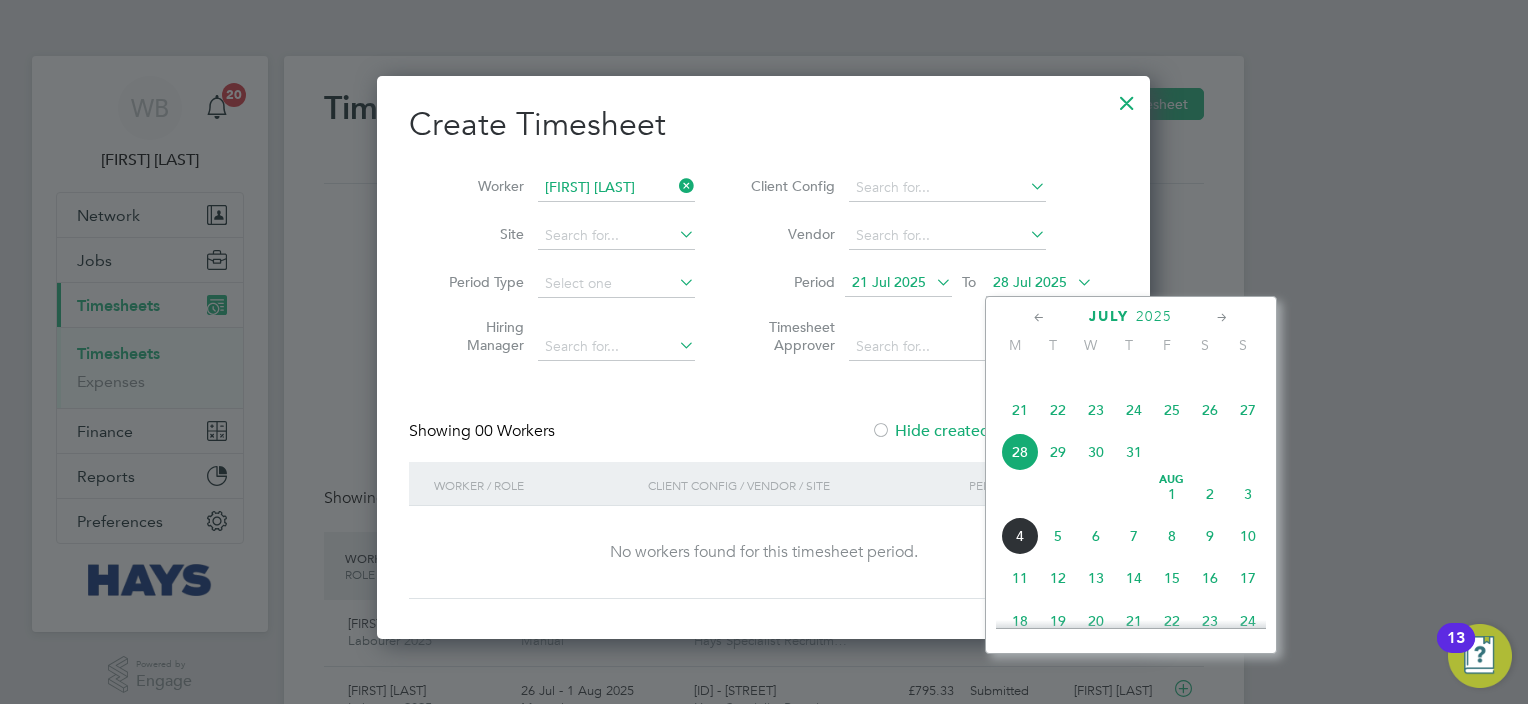 click on "4" 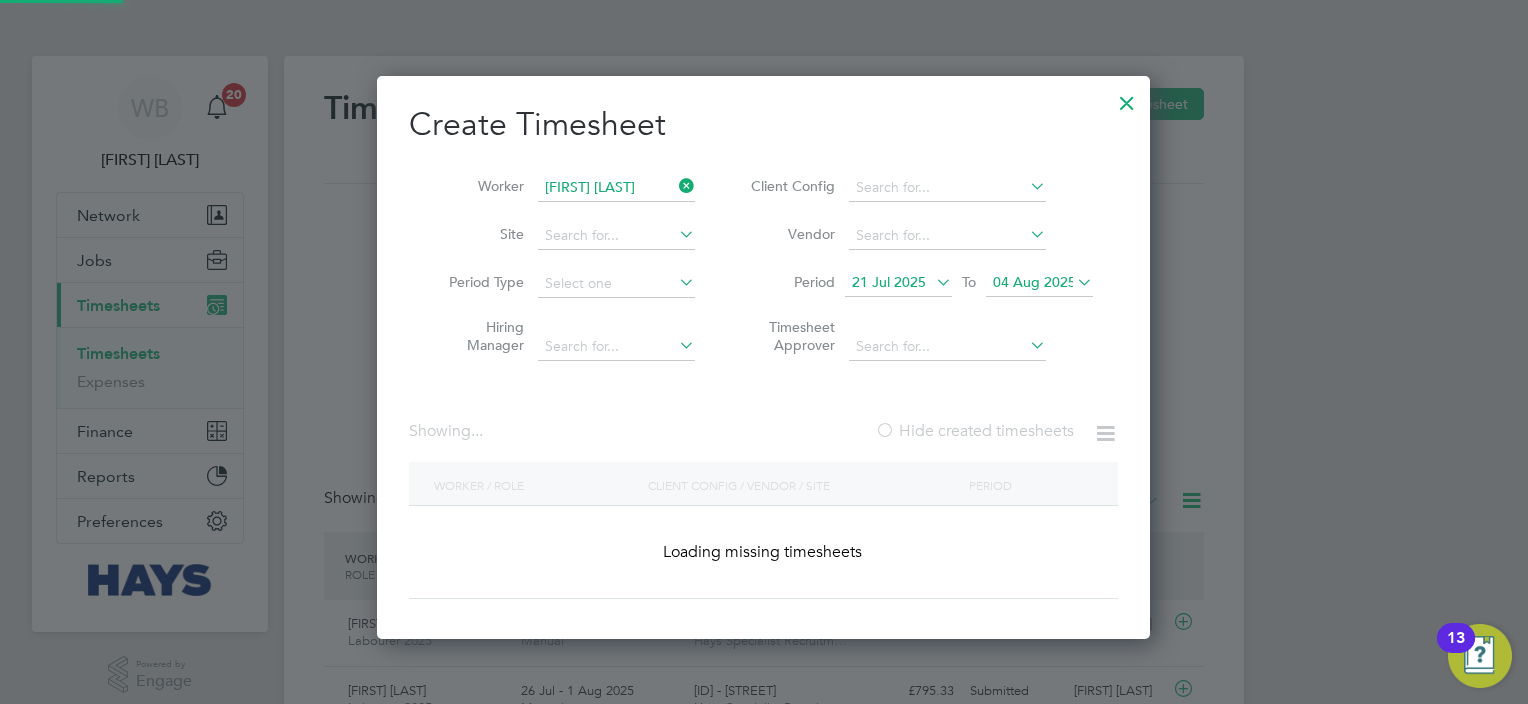 scroll, scrollTop: 10, scrollLeft: 10, axis: both 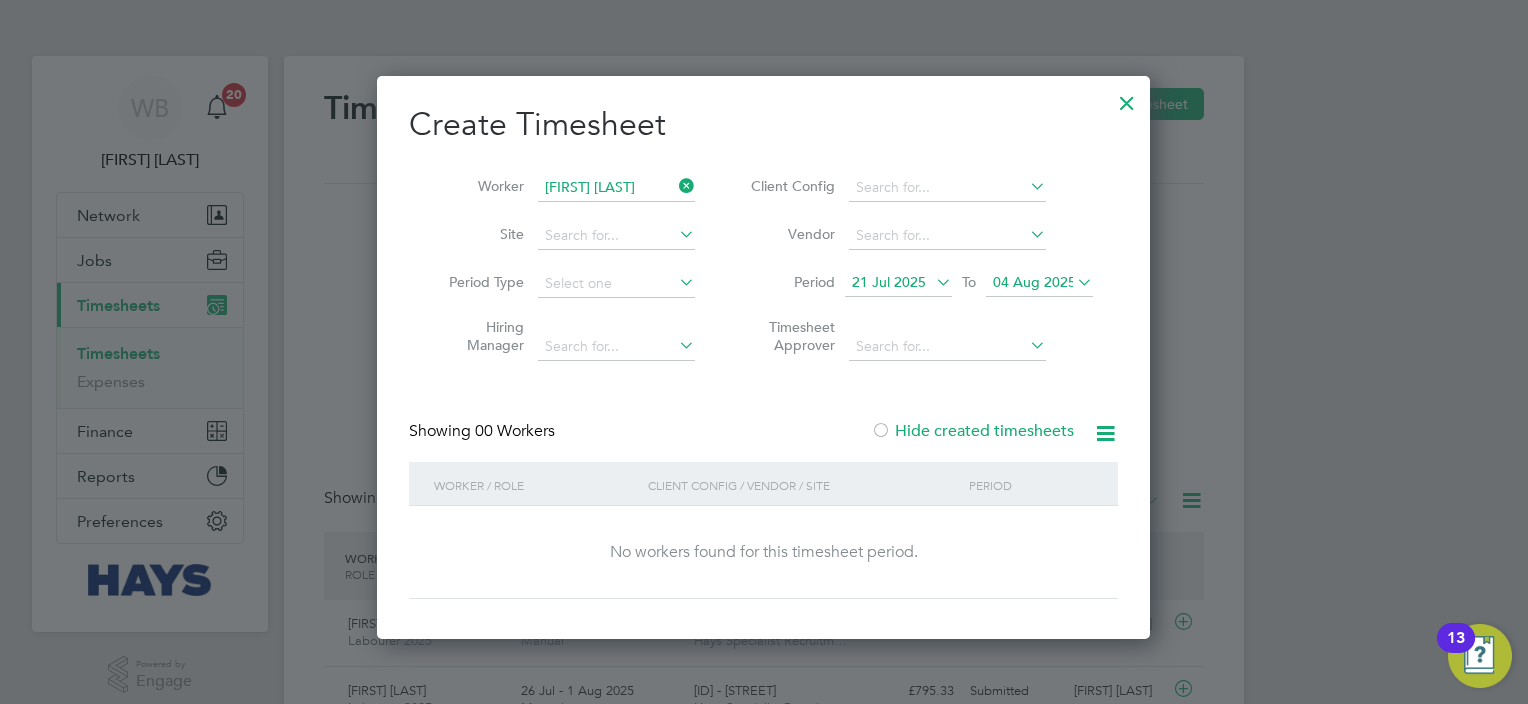 click on "Hide created timesheets" at bounding box center [972, 431] 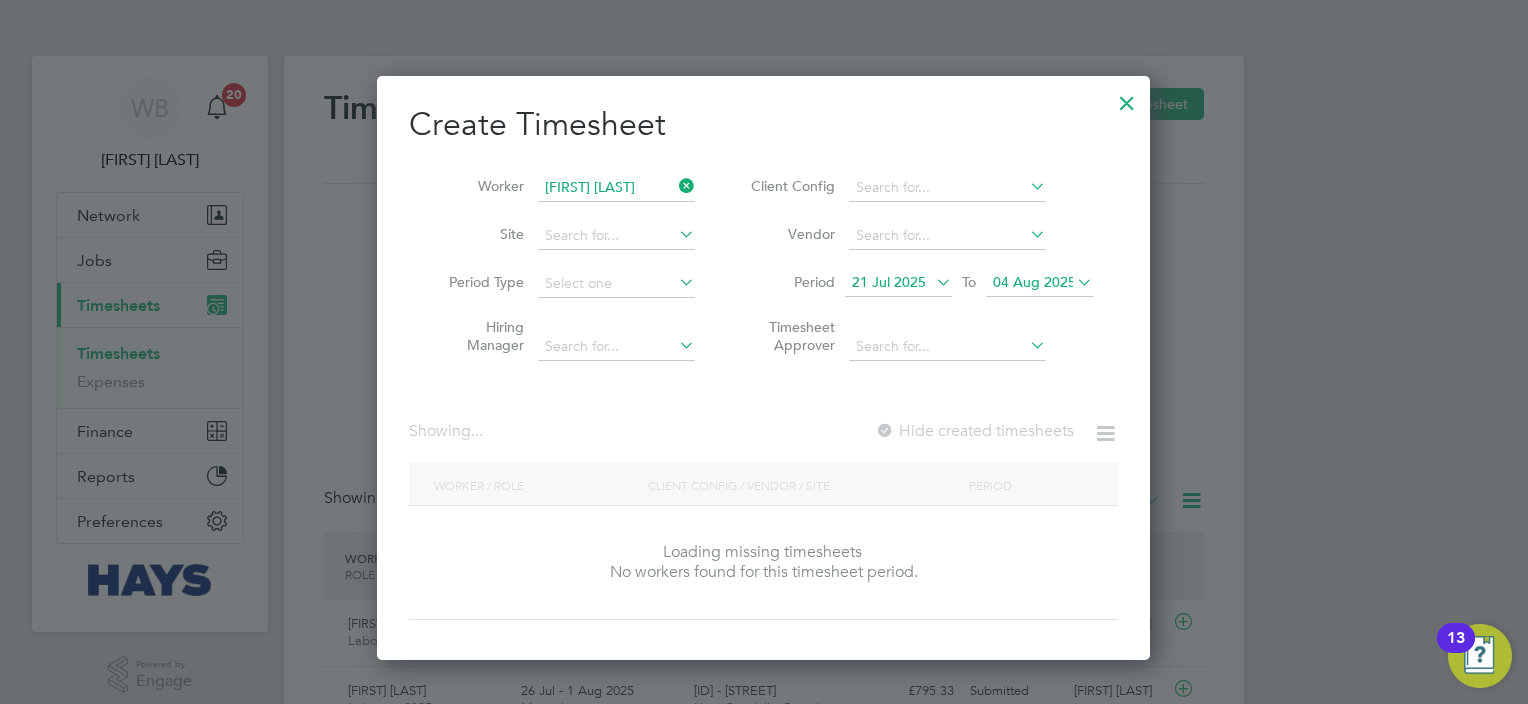 scroll 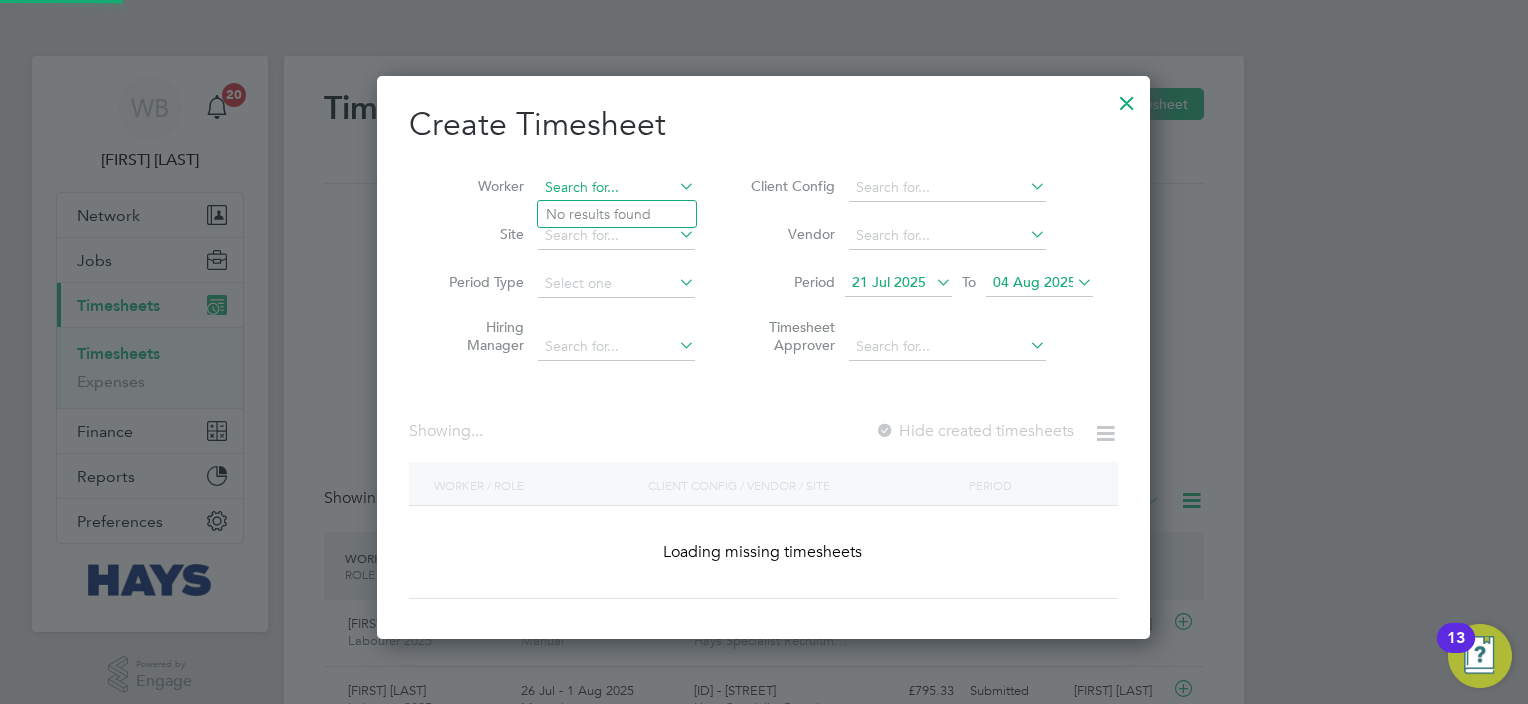 click at bounding box center [616, 188] 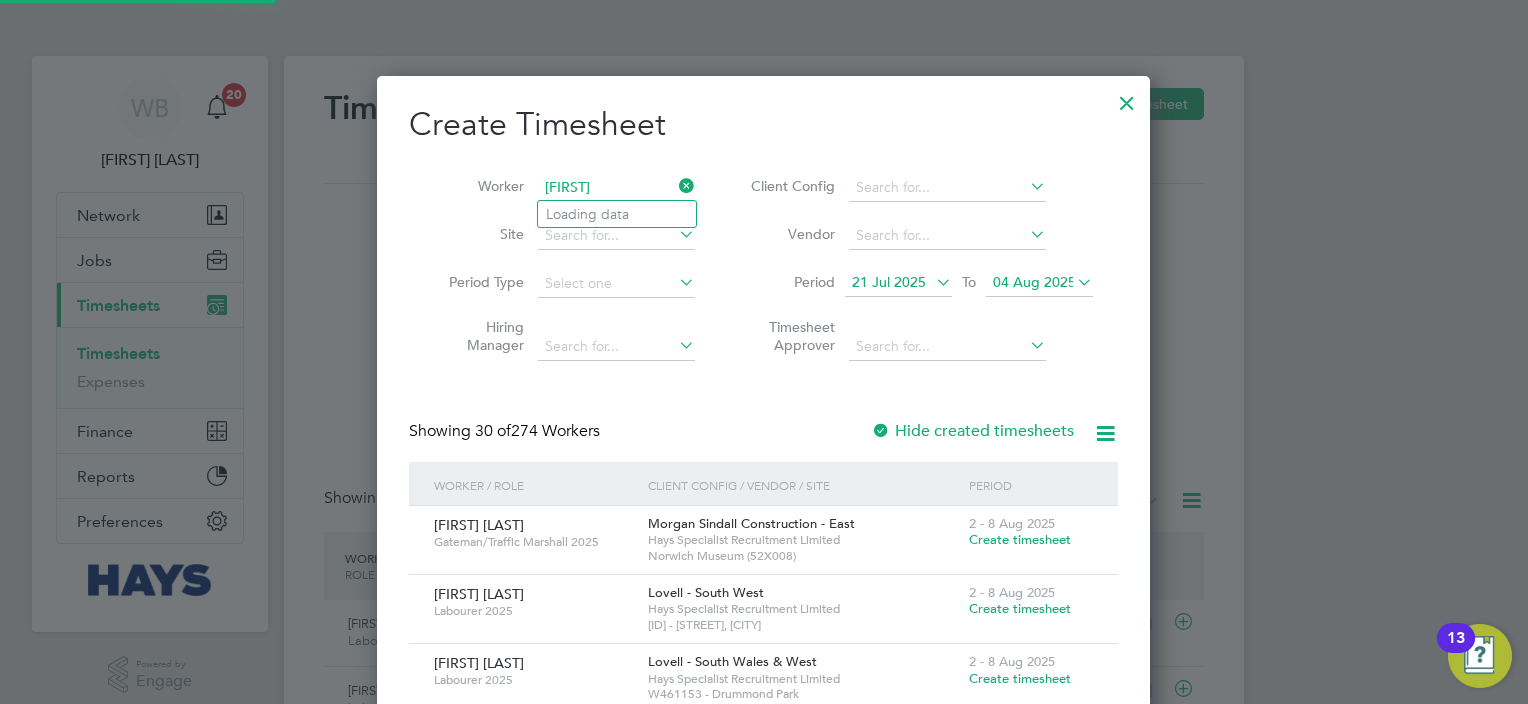 scroll, scrollTop: 9, scrollLeft: 10, axis: both 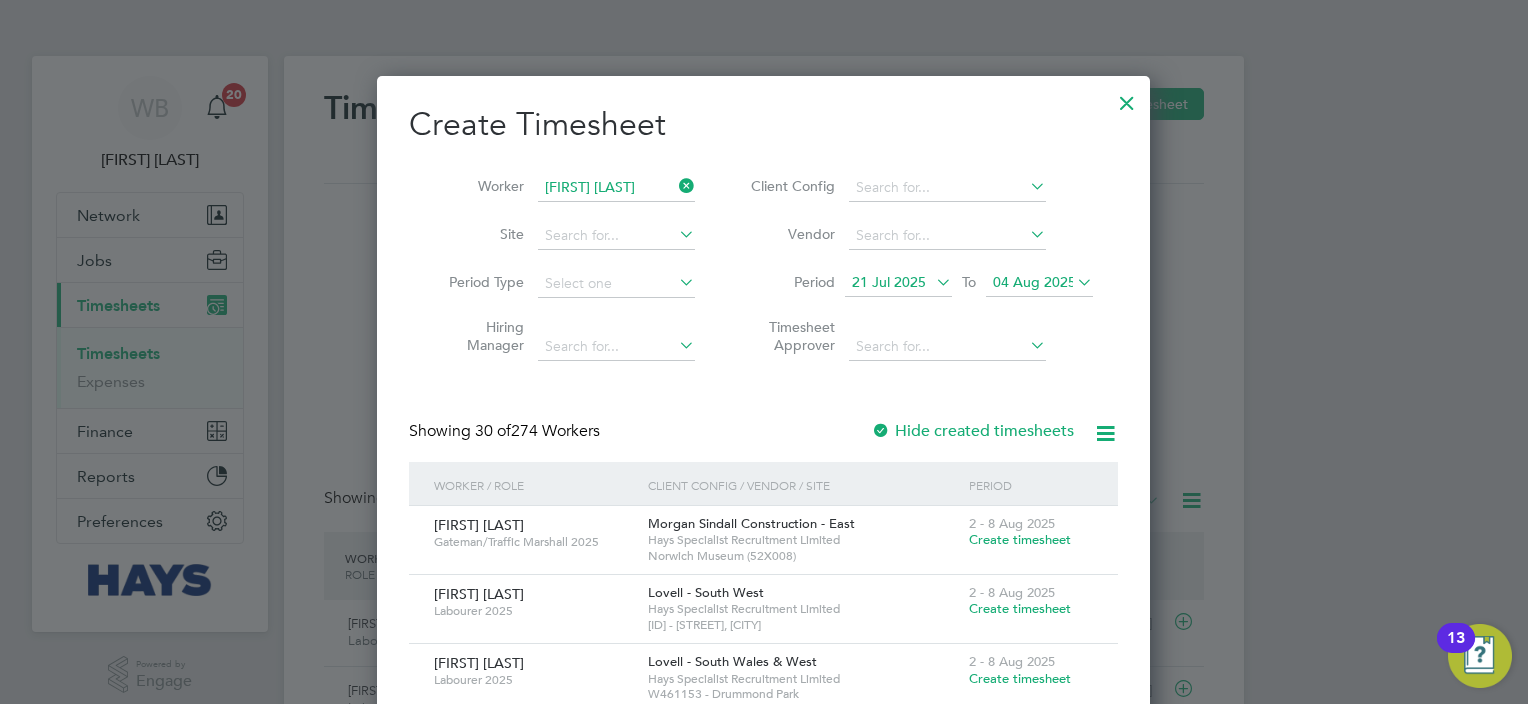 click on "Robert" 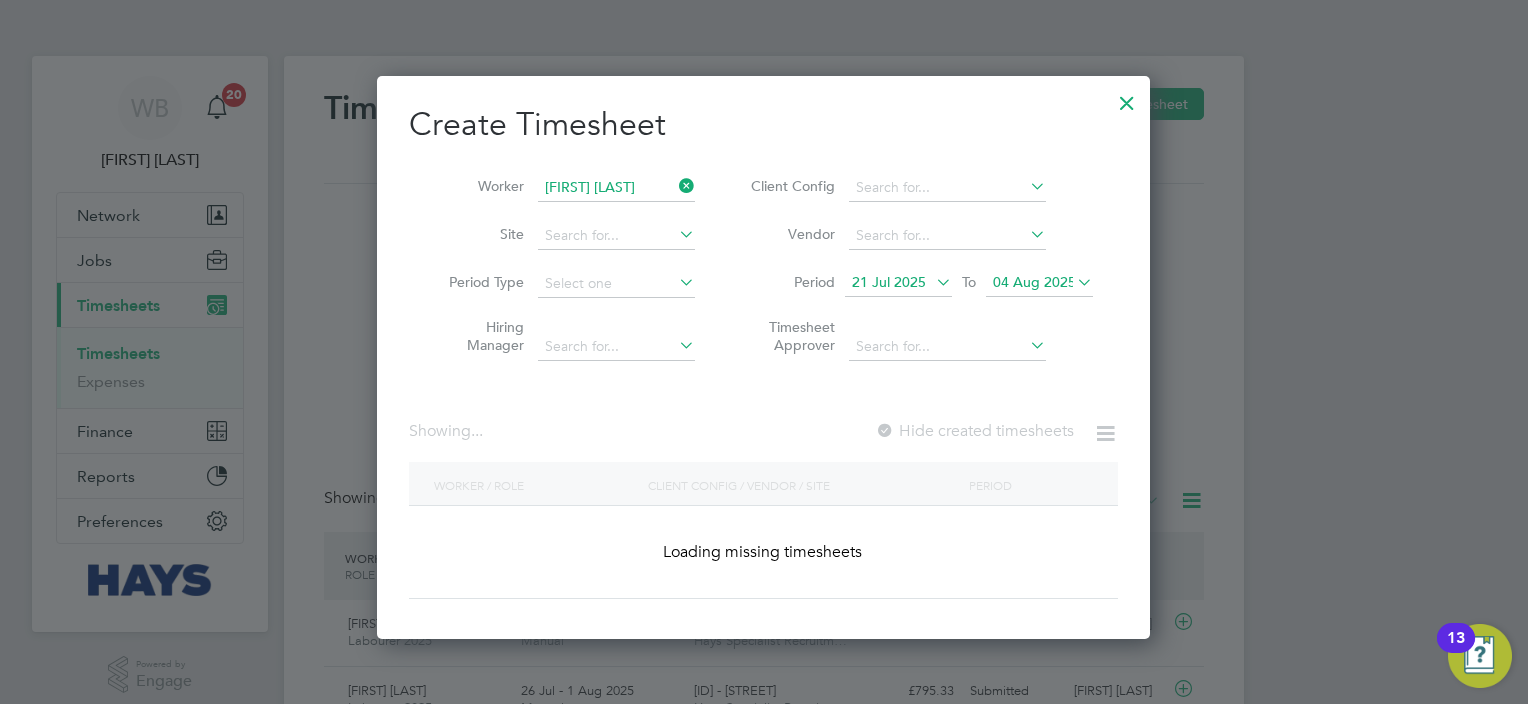 scroll, scrollTop: 9, scrollLeft: 10, axis: both 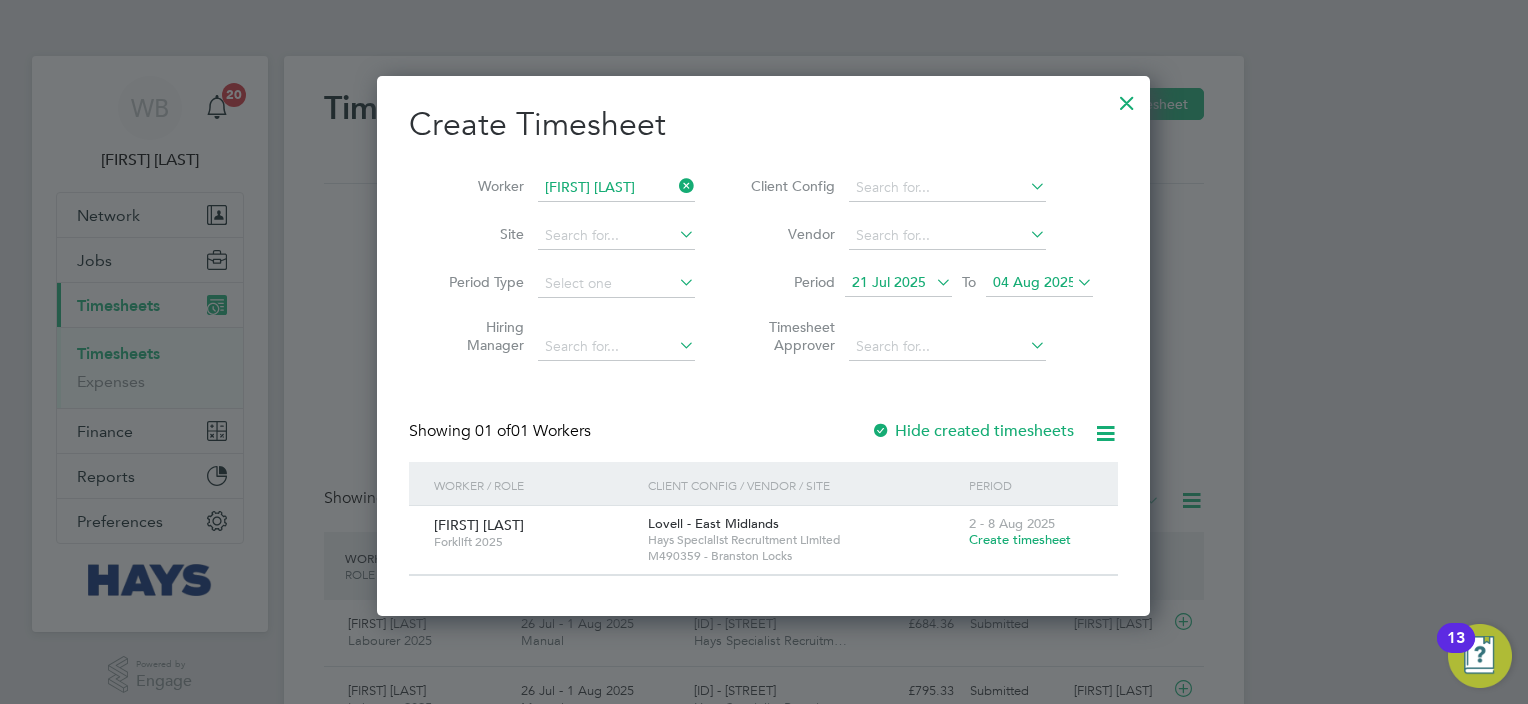 click on "Hide created timesheets" at bounding box center (972, 431) 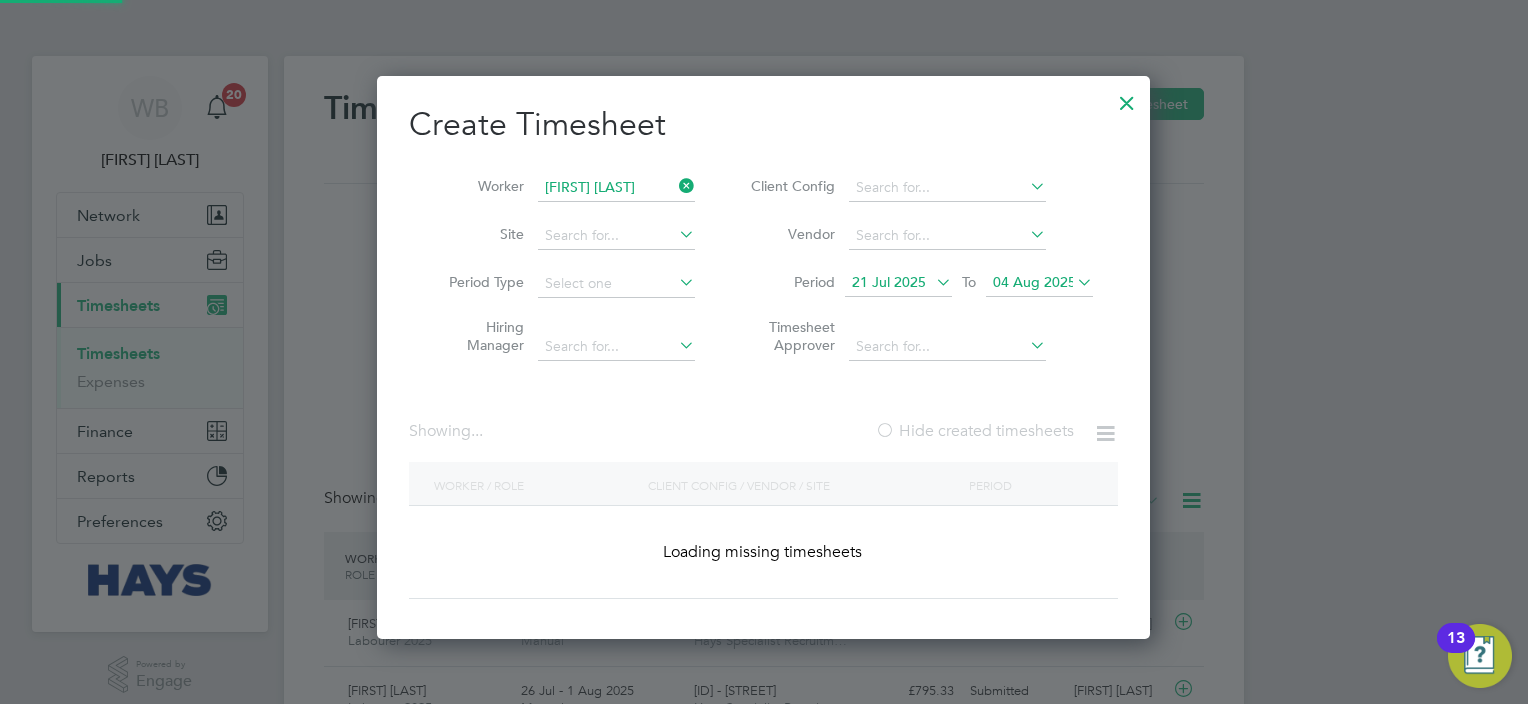 scroll, scrollTop: 9, scrollLeft: 10, axis: both 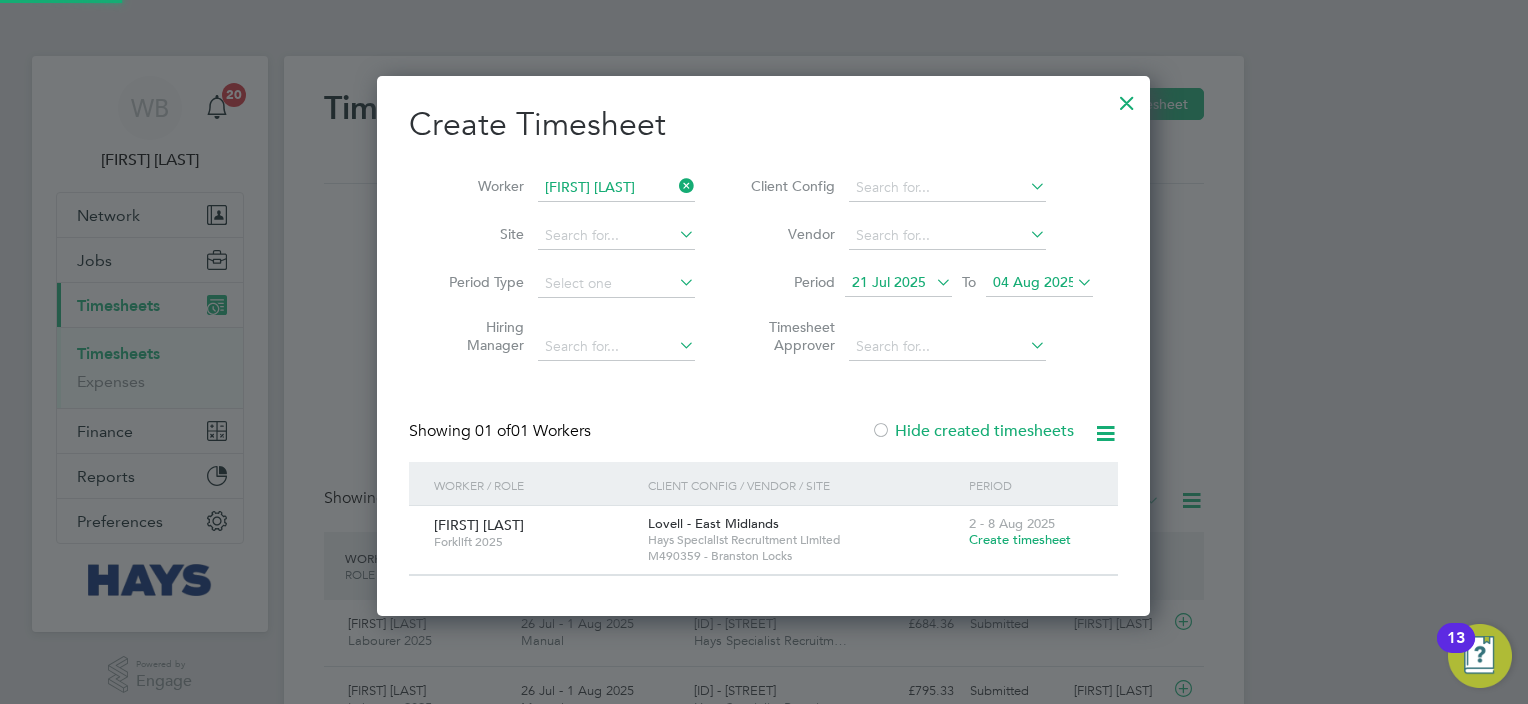 click on "Hide created timesheets" at bounding box center [972, 431] 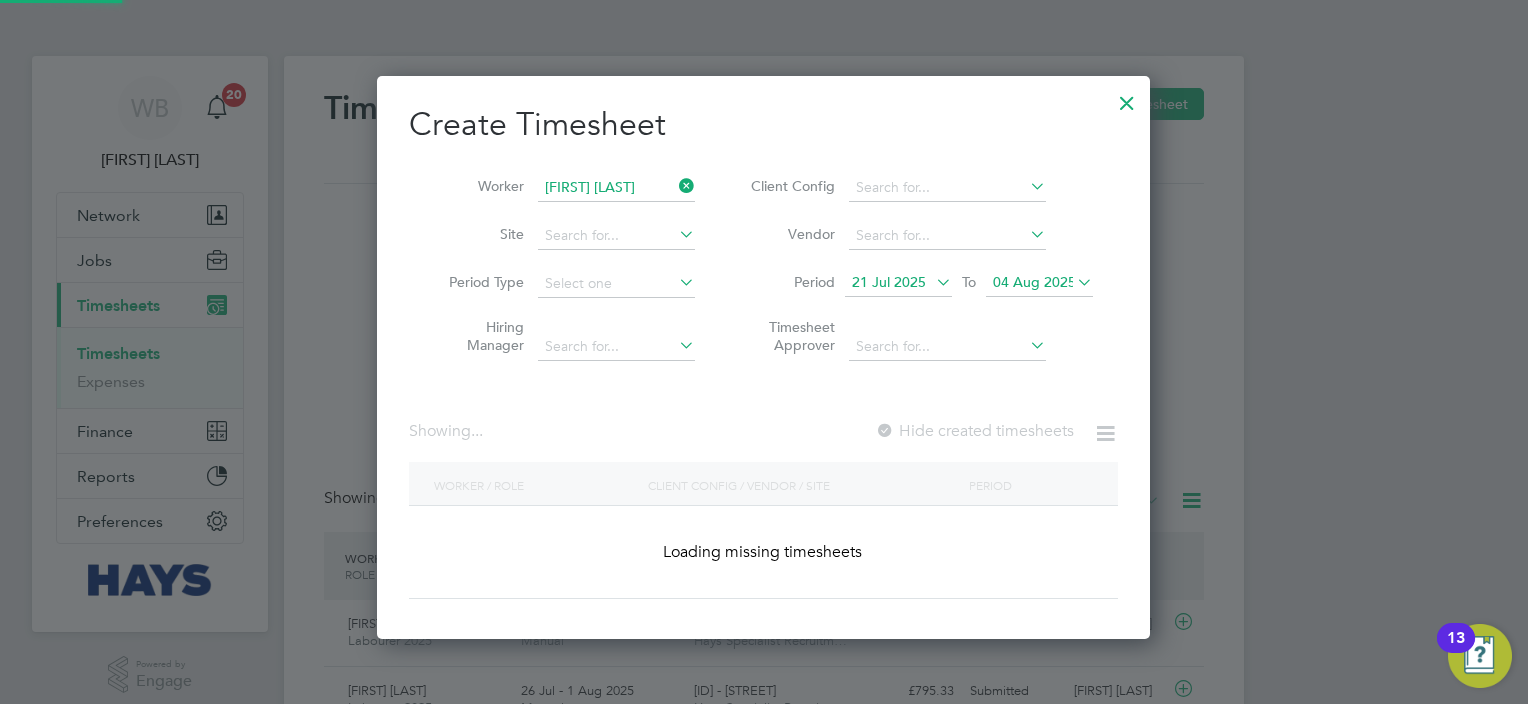 scroll, scrollTop: 10, scrollLeft: 10, axis: both 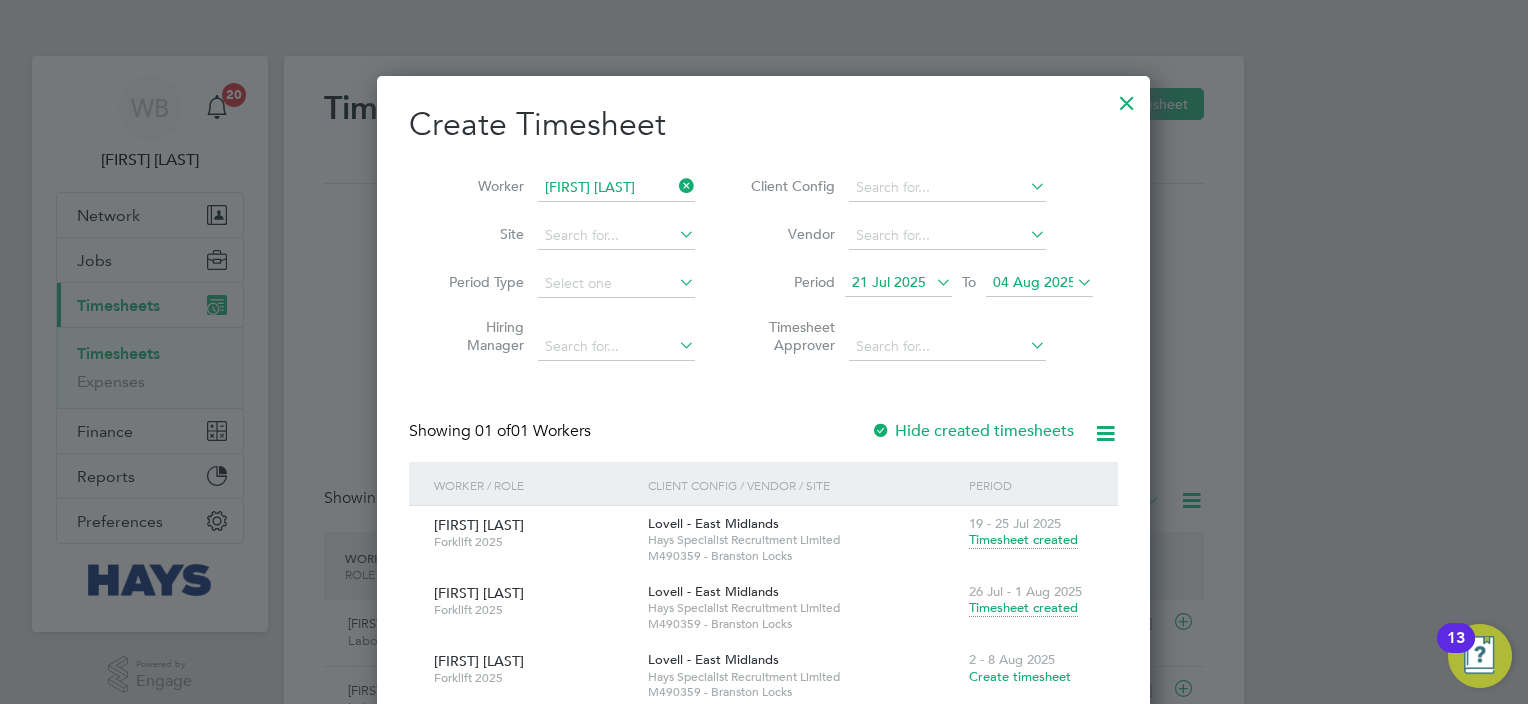 click on "Timesheet created" at bounding box center (1023, 540) 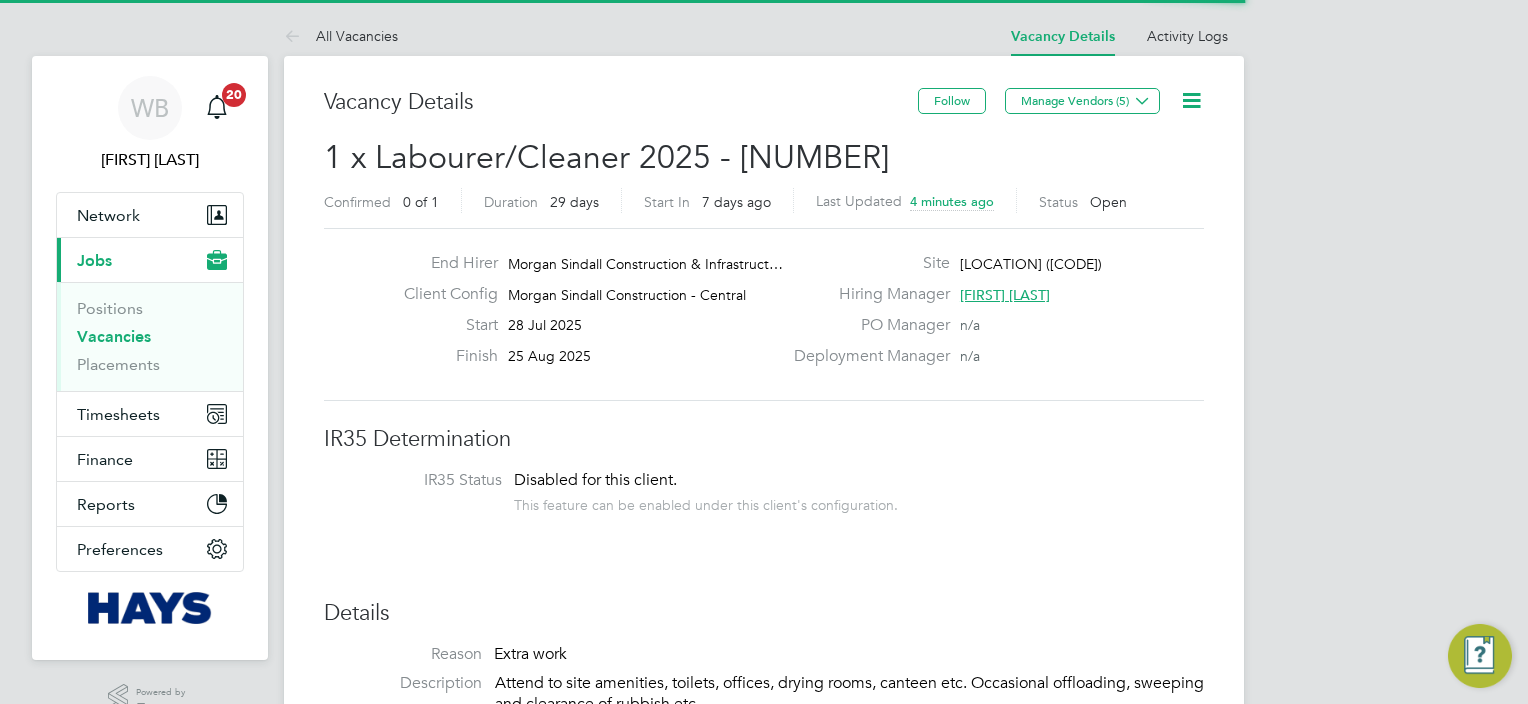 scroll, scrollTop: 0, scrollLeft: 0, axis: both 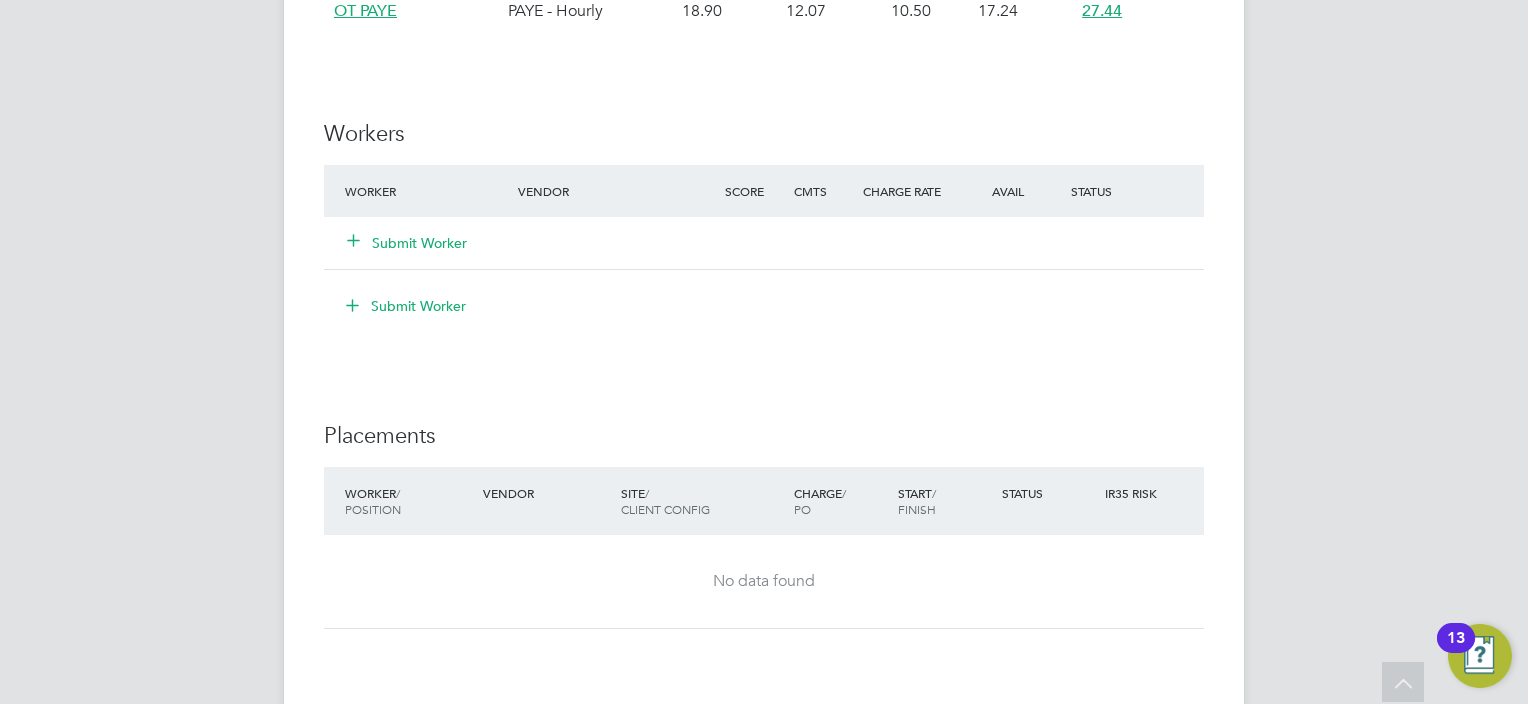 click on "Submit Worker" 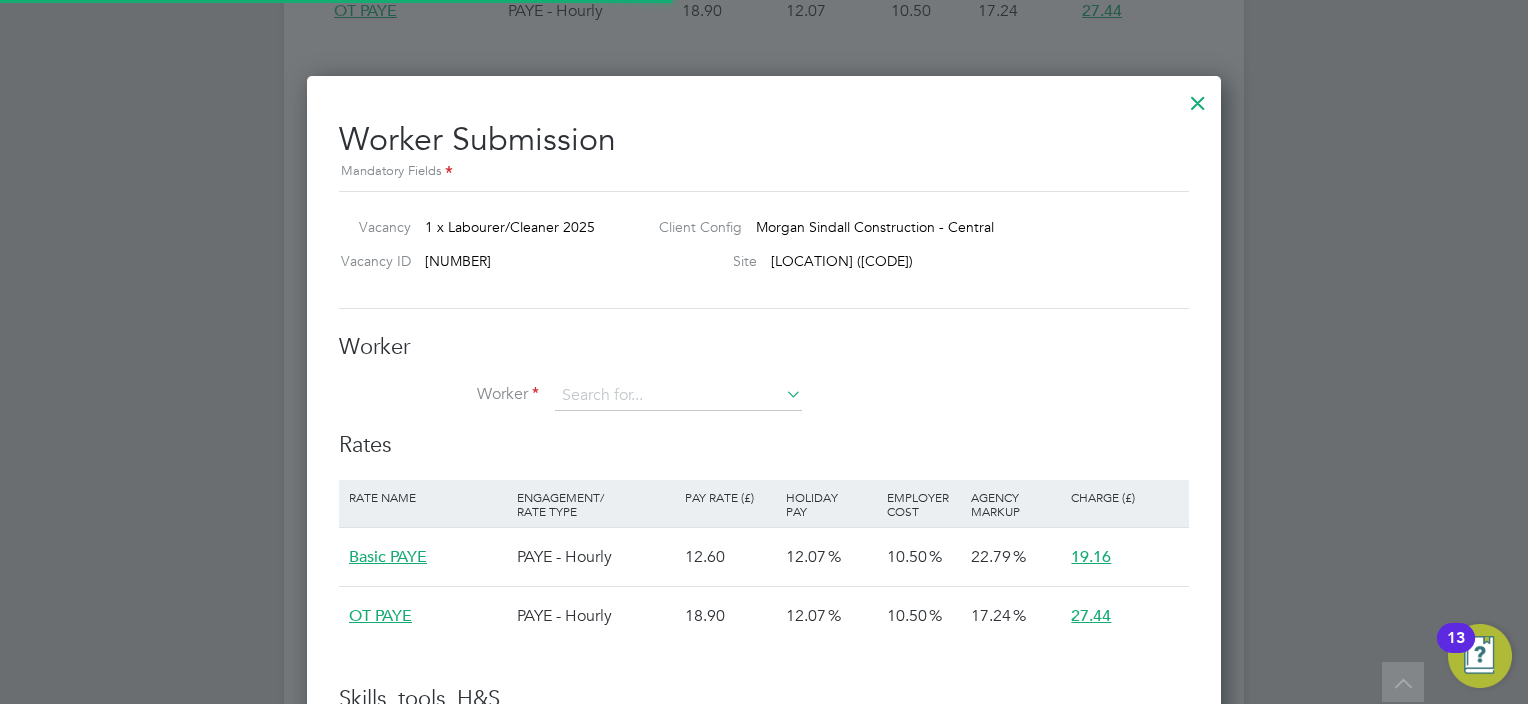 scroll, scrollTop: 10, scrollLeft: 10, axis: both 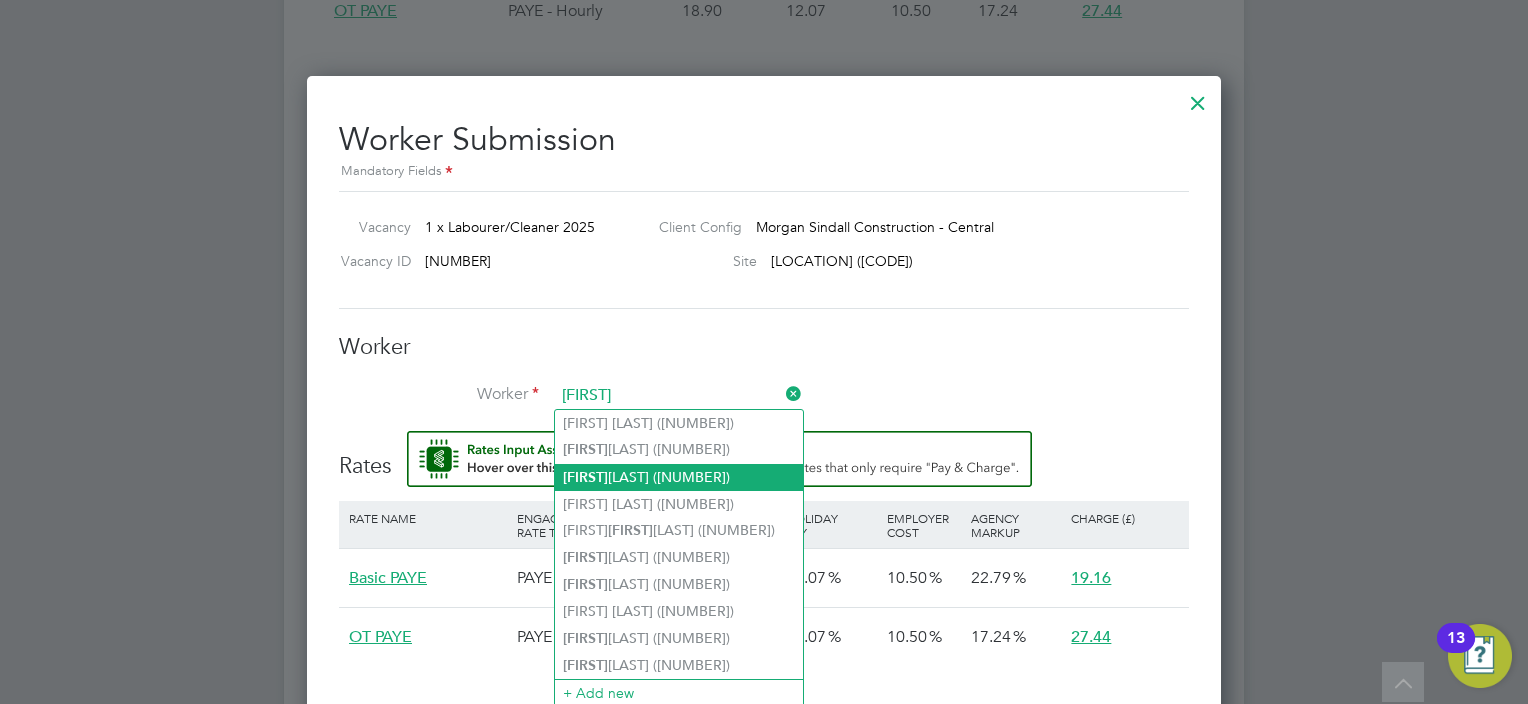 type on "[FIRST]" 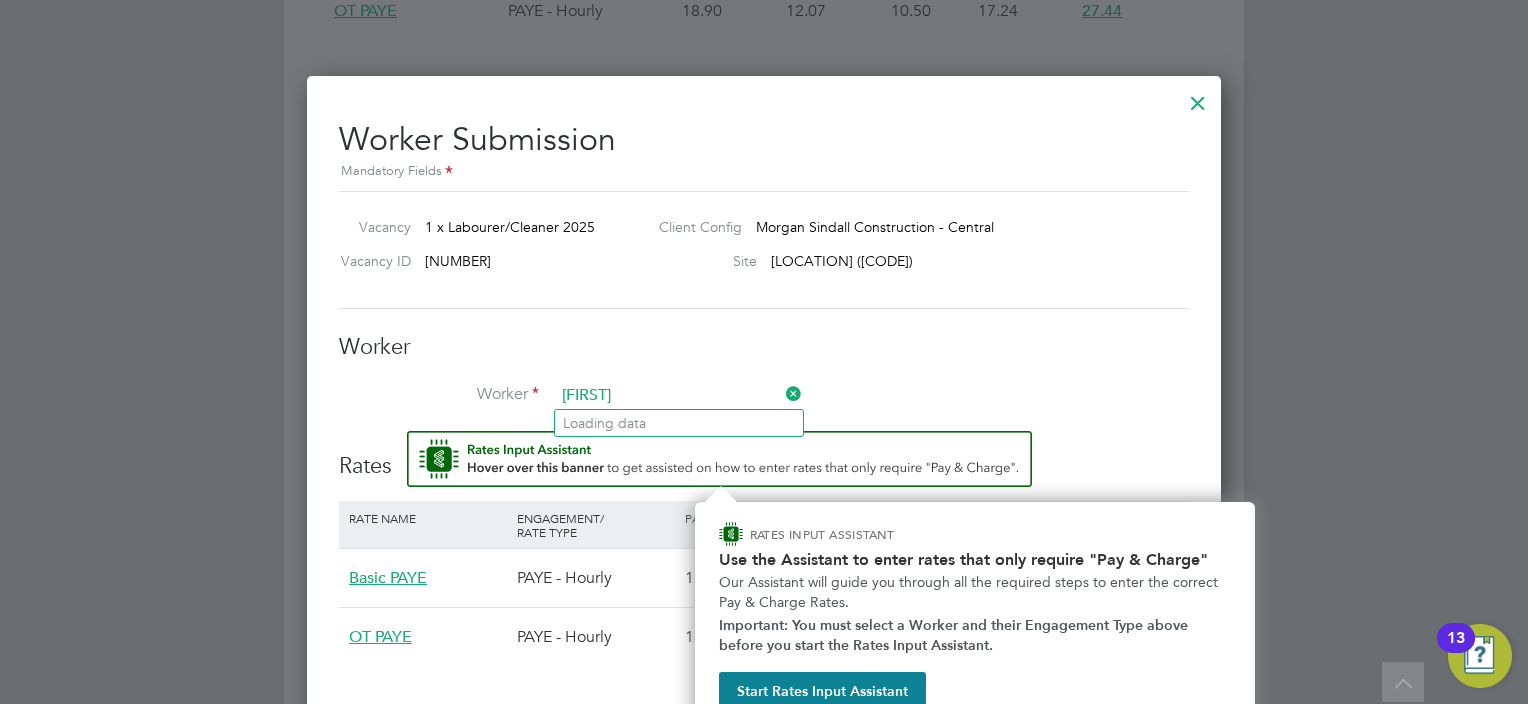 scroll, scrollTop: 1437, scrollLeft: 0, axis: vertical 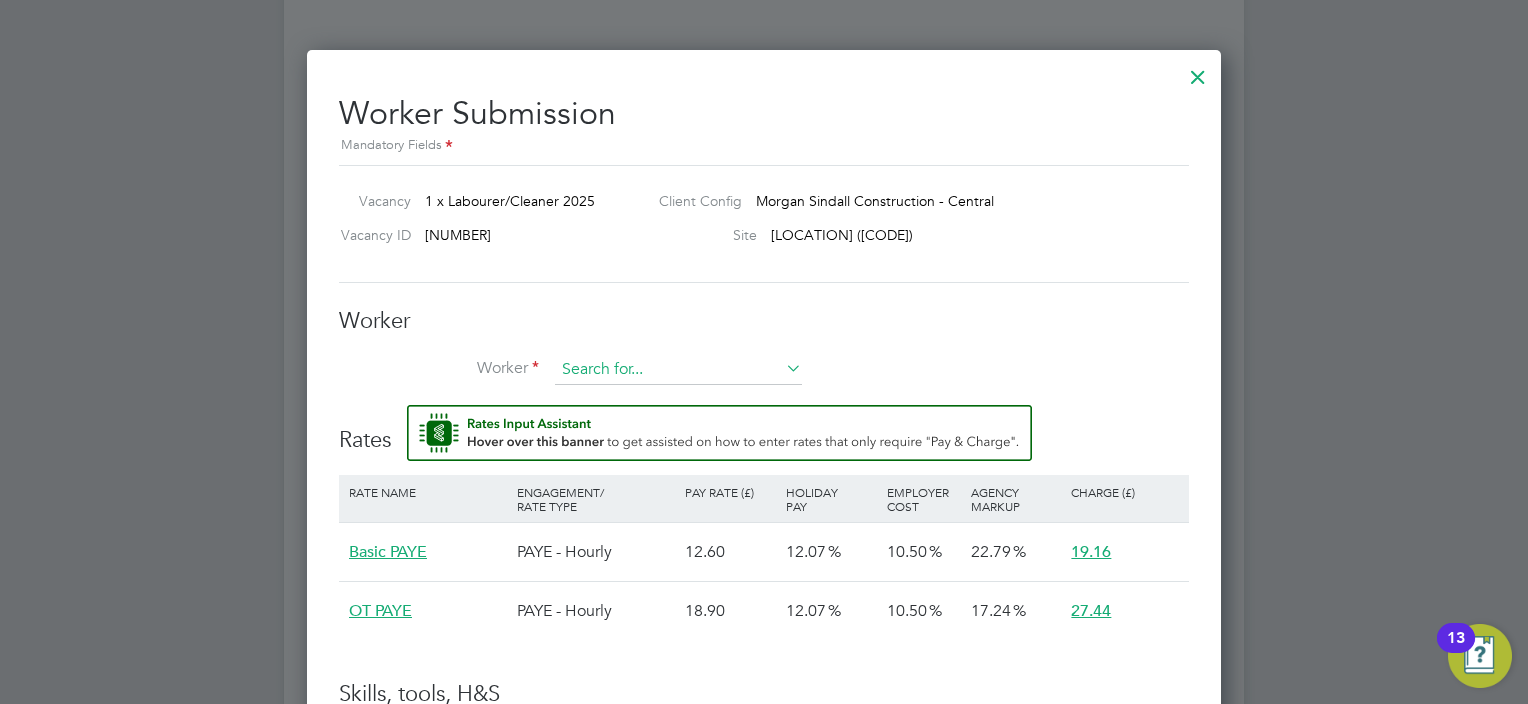 click at bounding box center [678, 370] 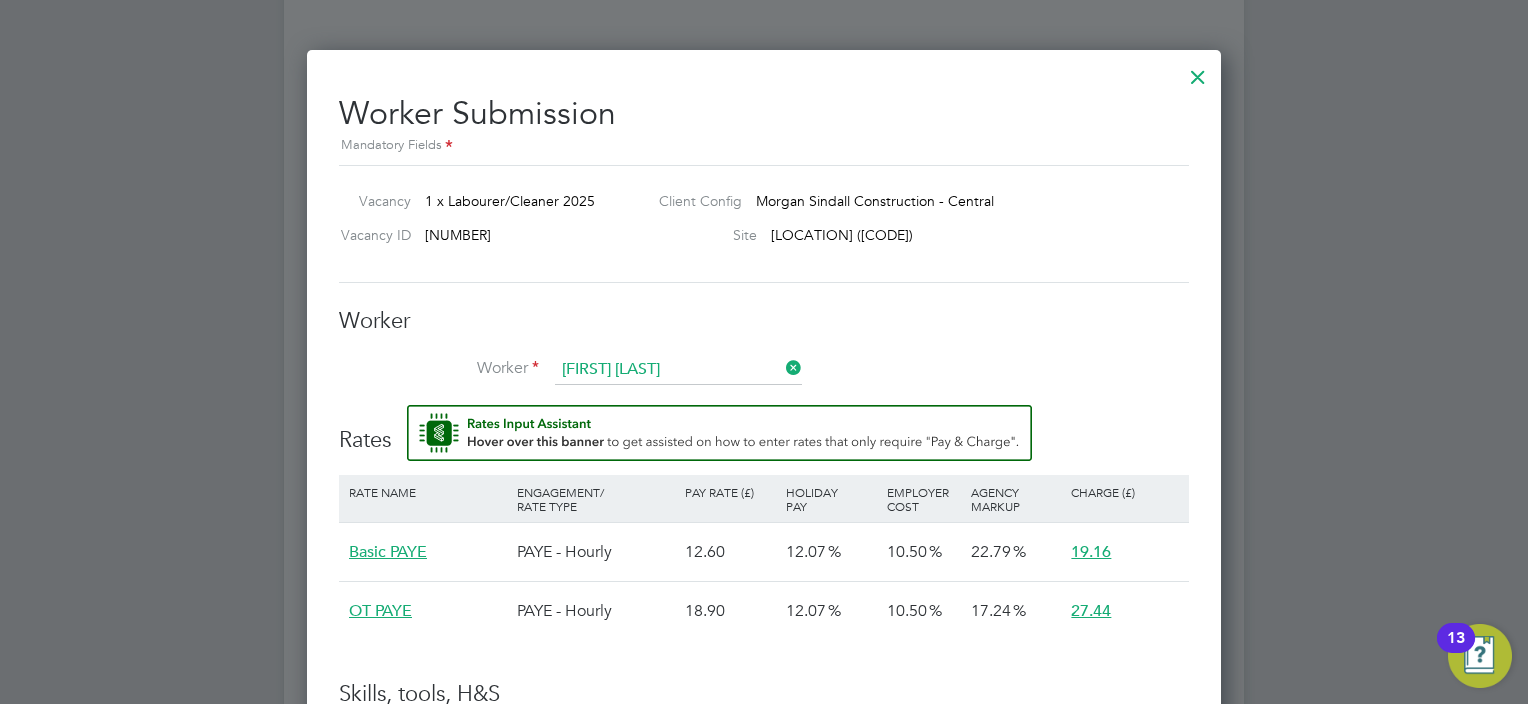 click on "[FIRST]   [LAST] ([NUMBER])" 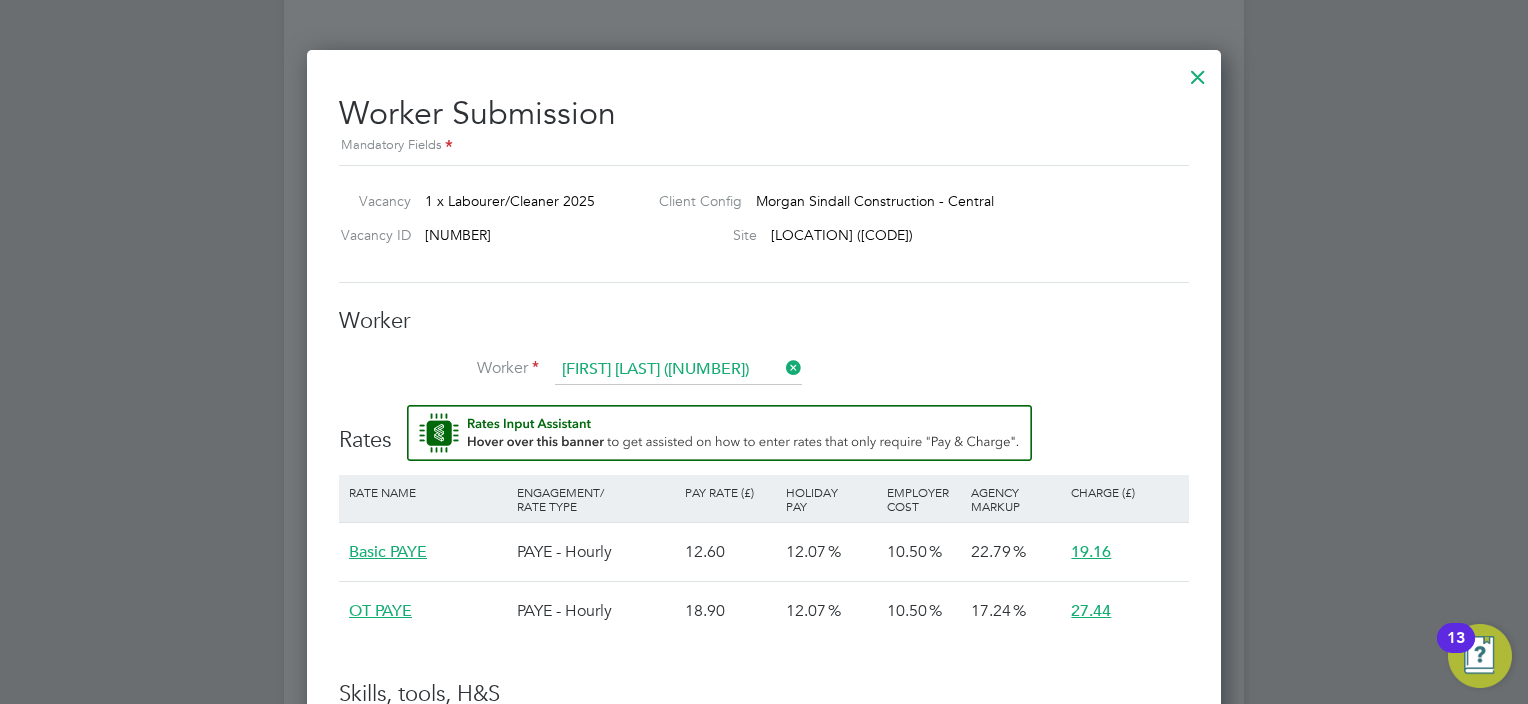 scroll, scrollTop: 10, scrollLeft: 9, axis: both 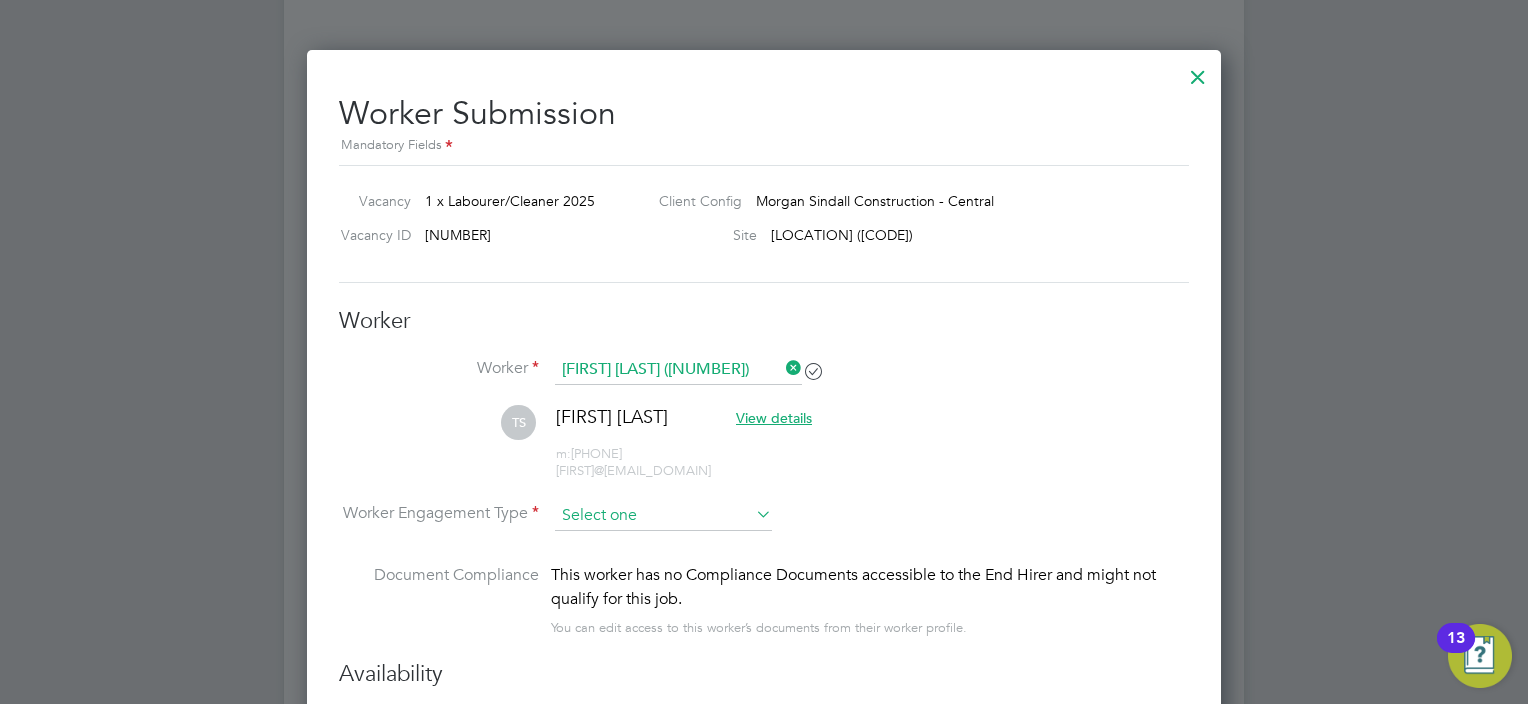 click at bounding box center [663, 516] 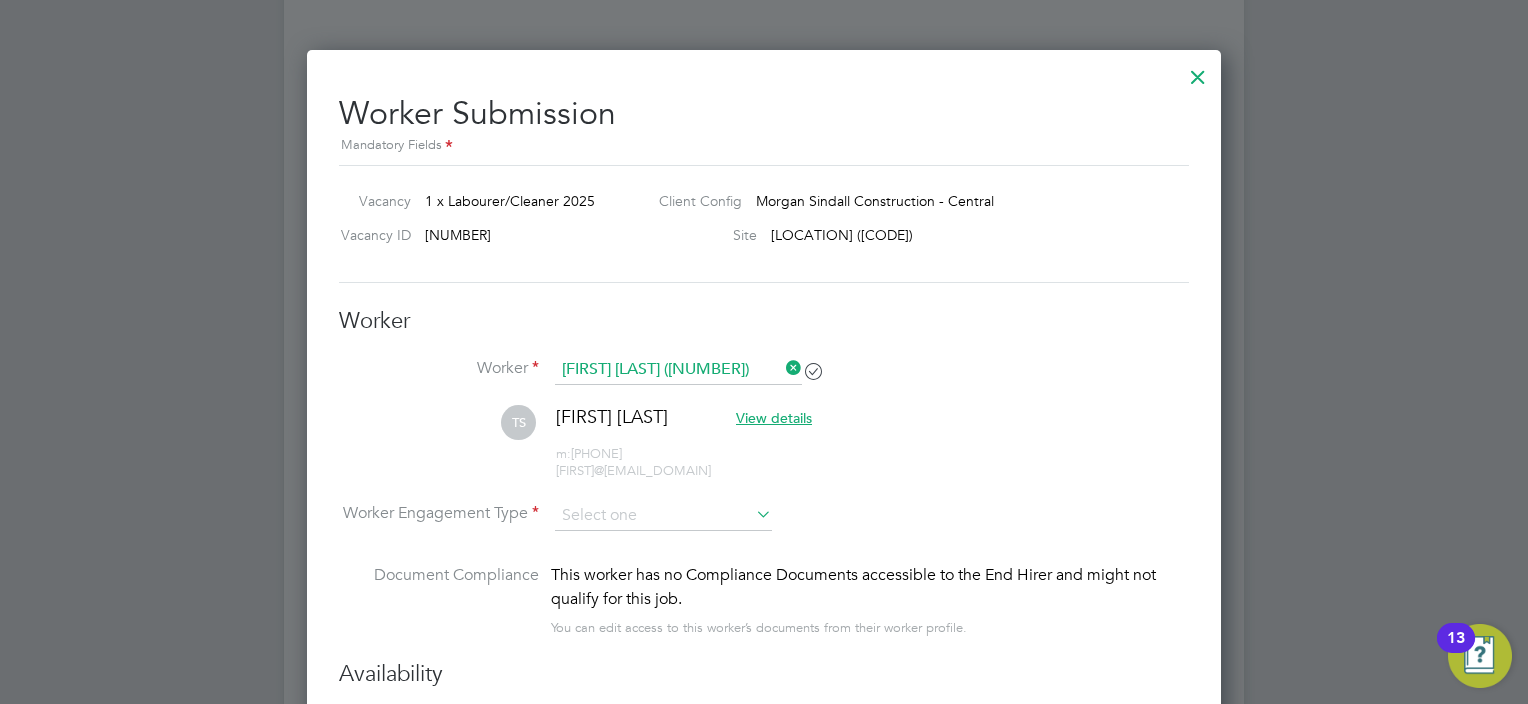 click on "PAYE" 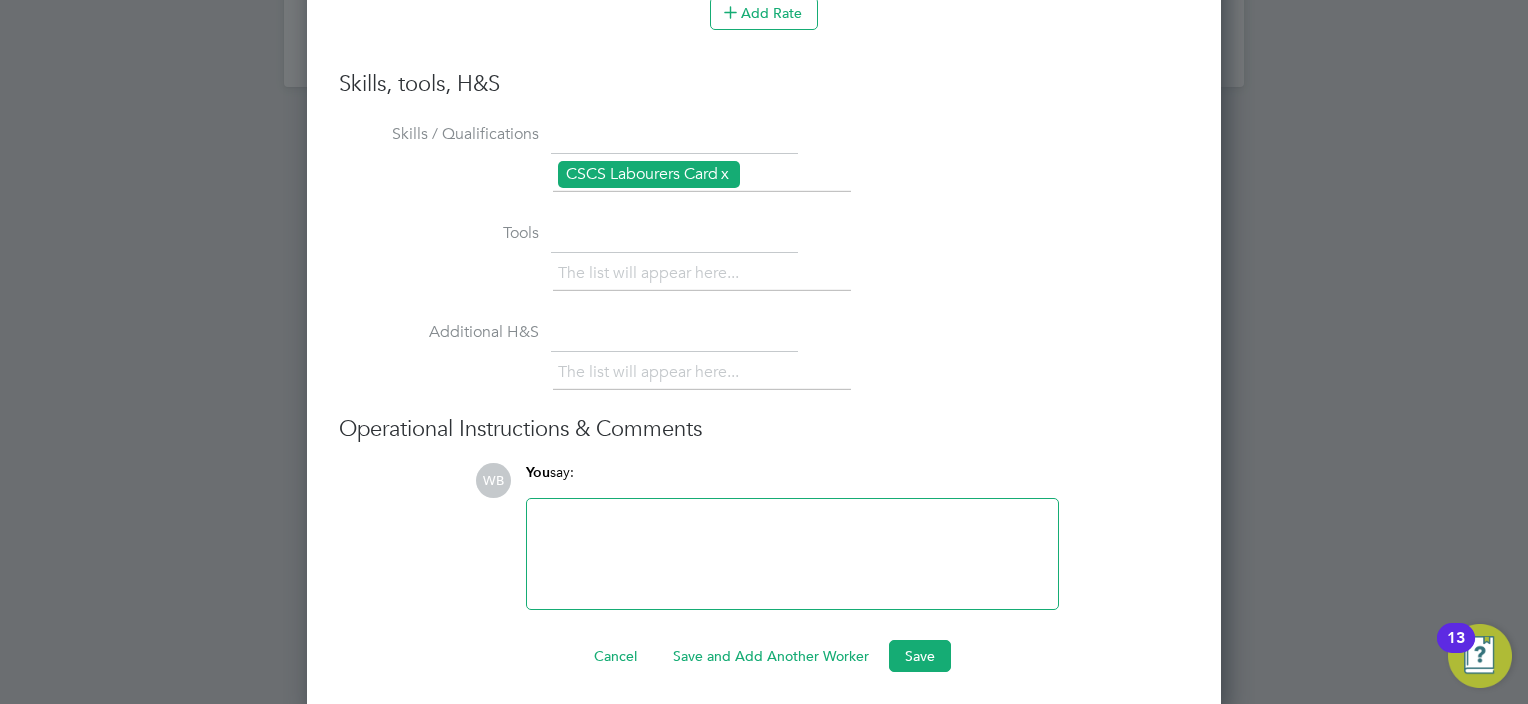 click on "CSCS Labourers Card  x" at bounding box center (649, 174) 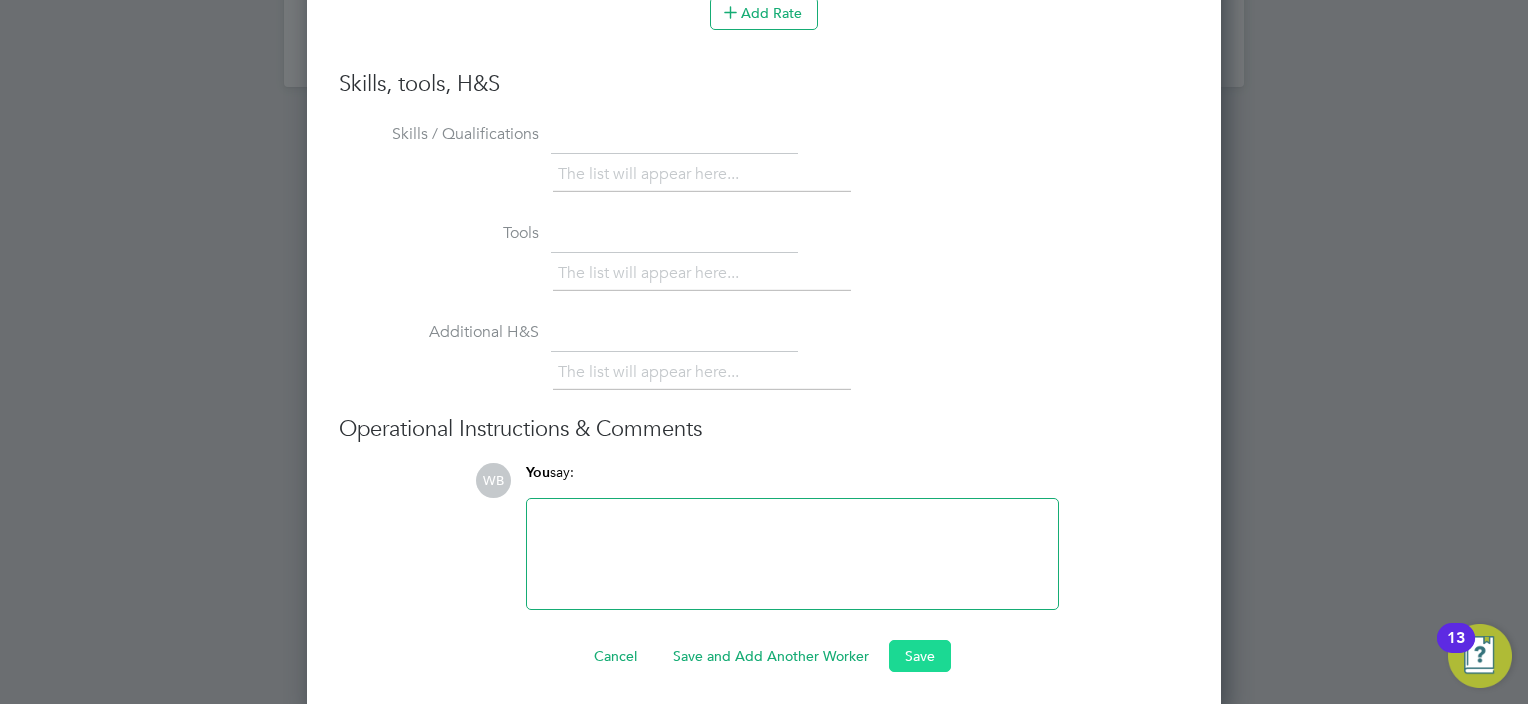 click on "Save" at bounding box center [920, 656] 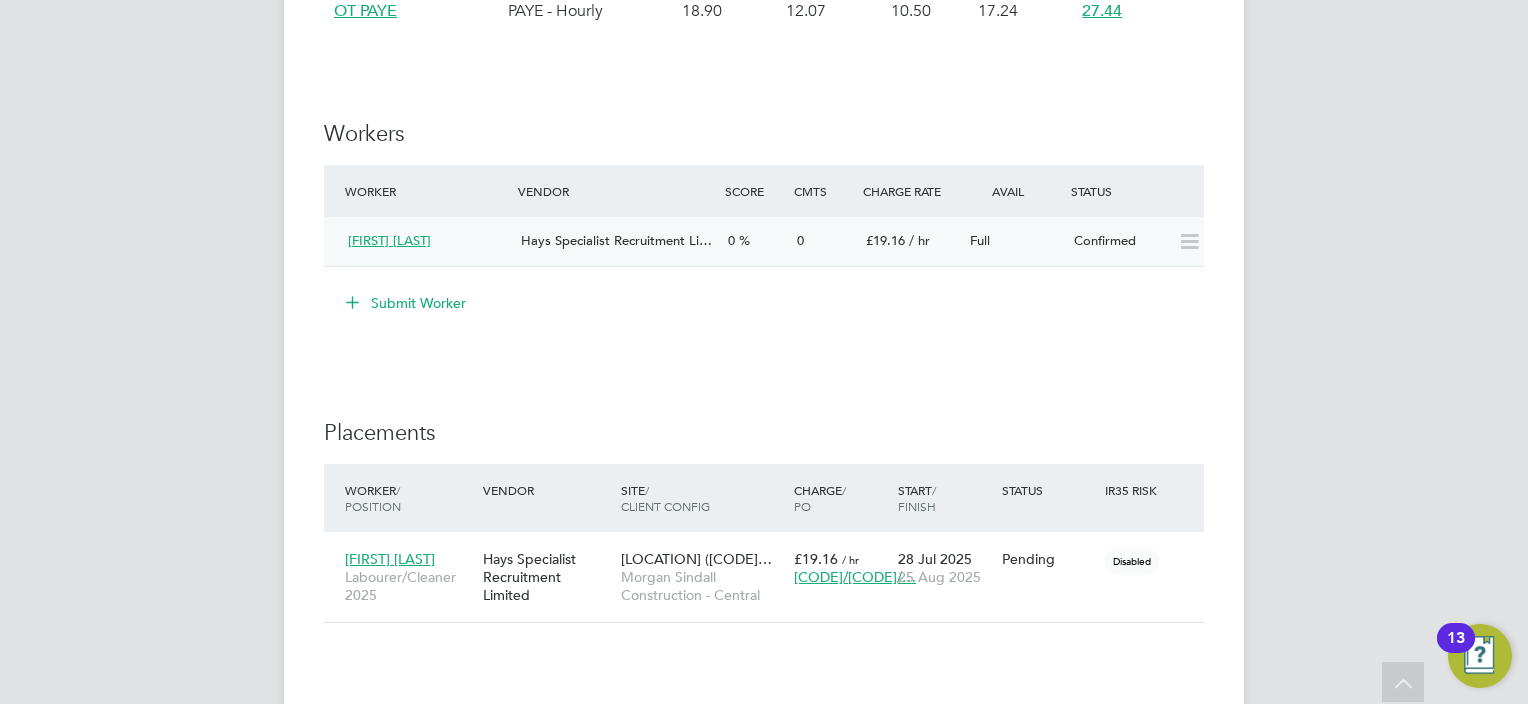 click on "Confirmed" 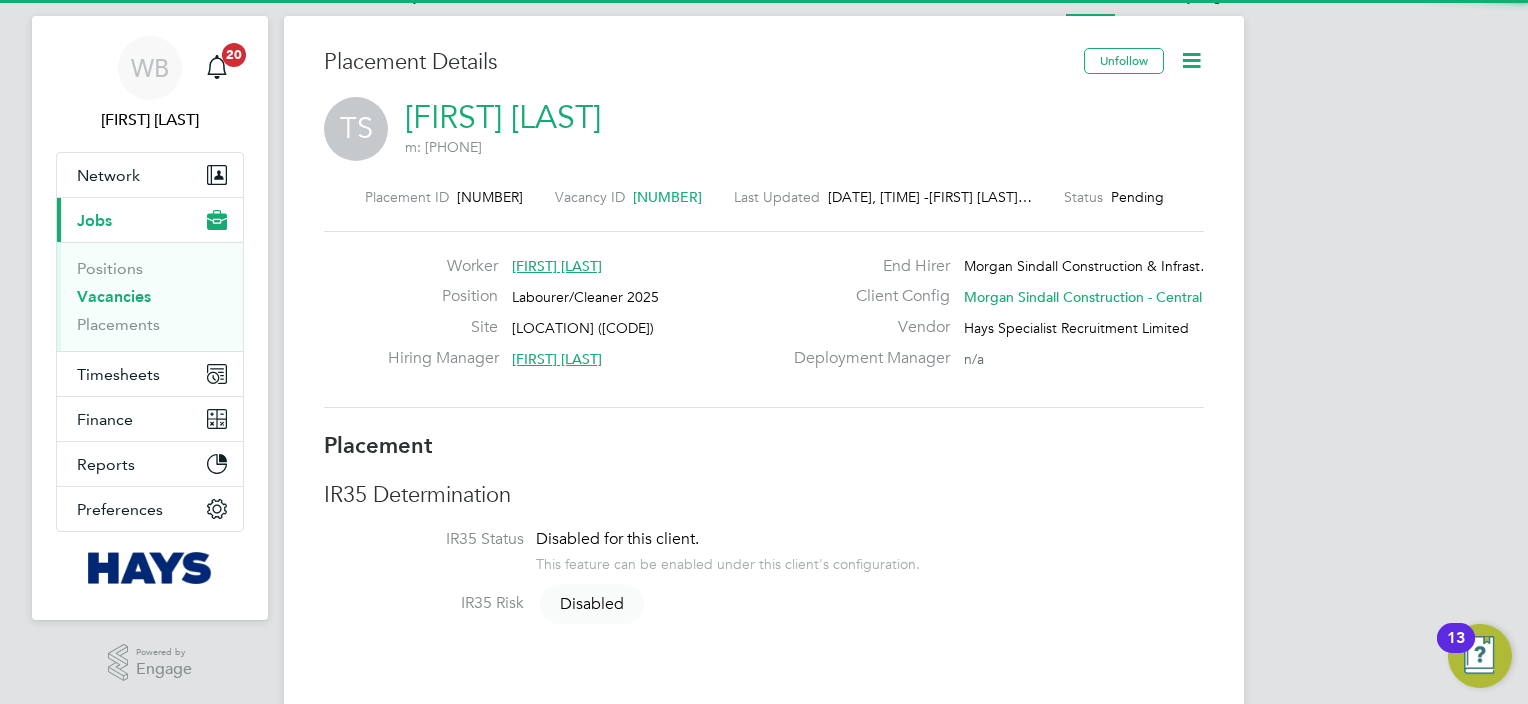 click 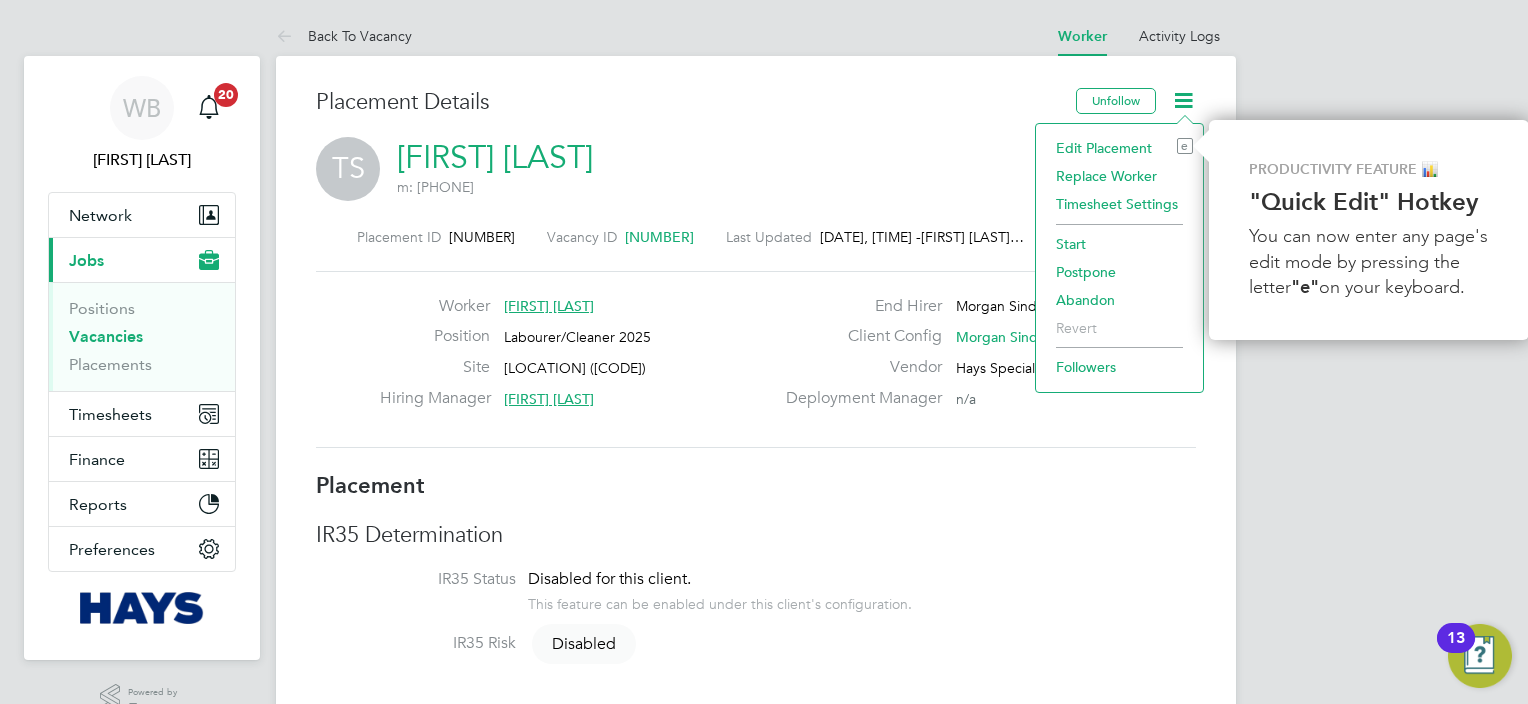 click on "Start" 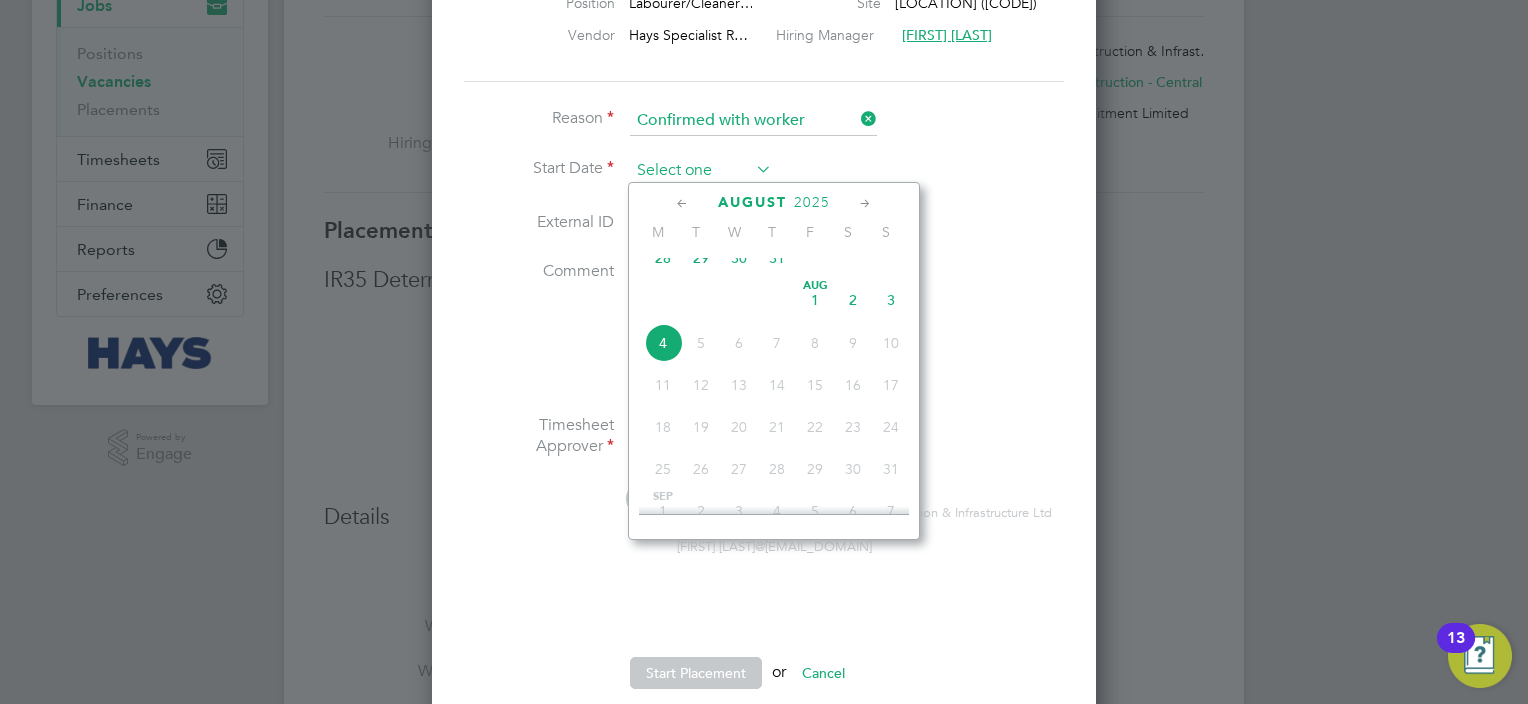 click 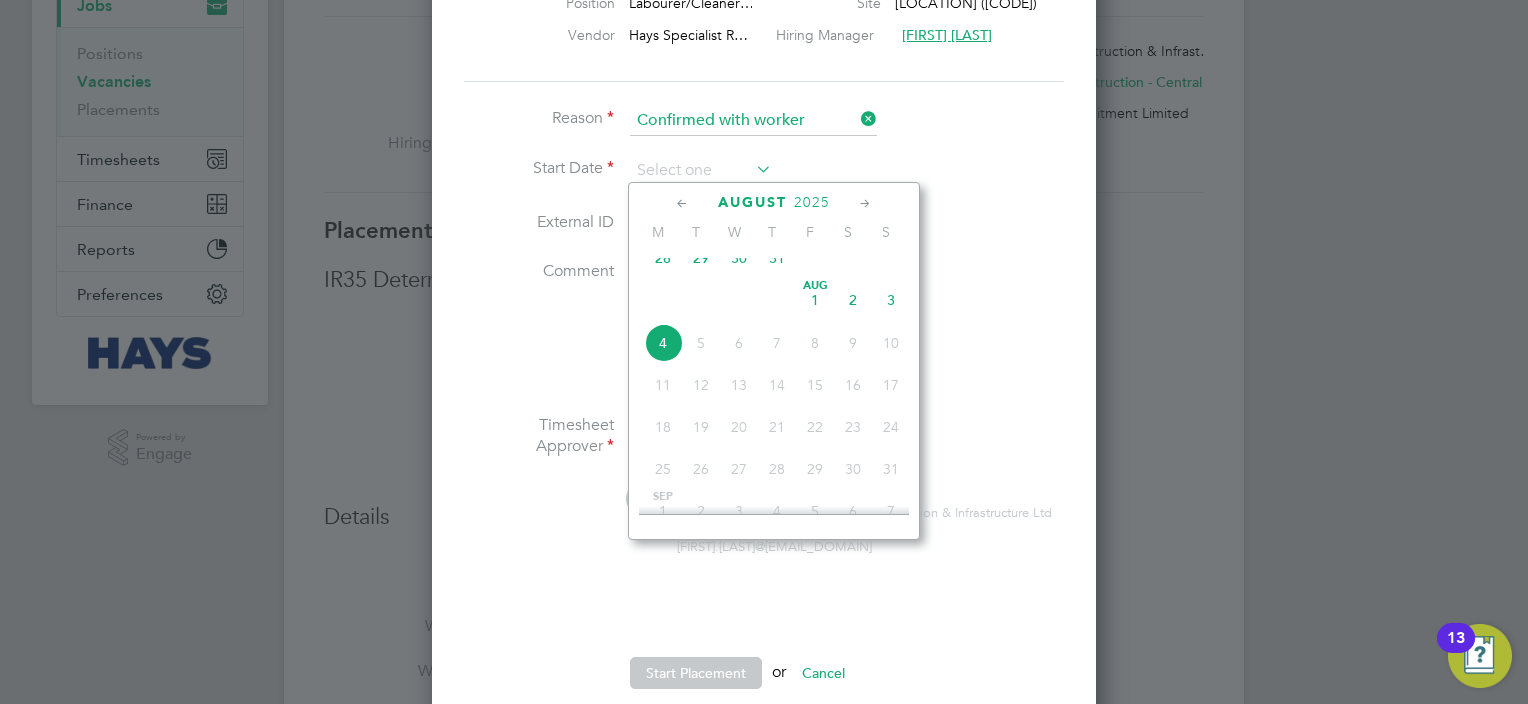 click on "28" 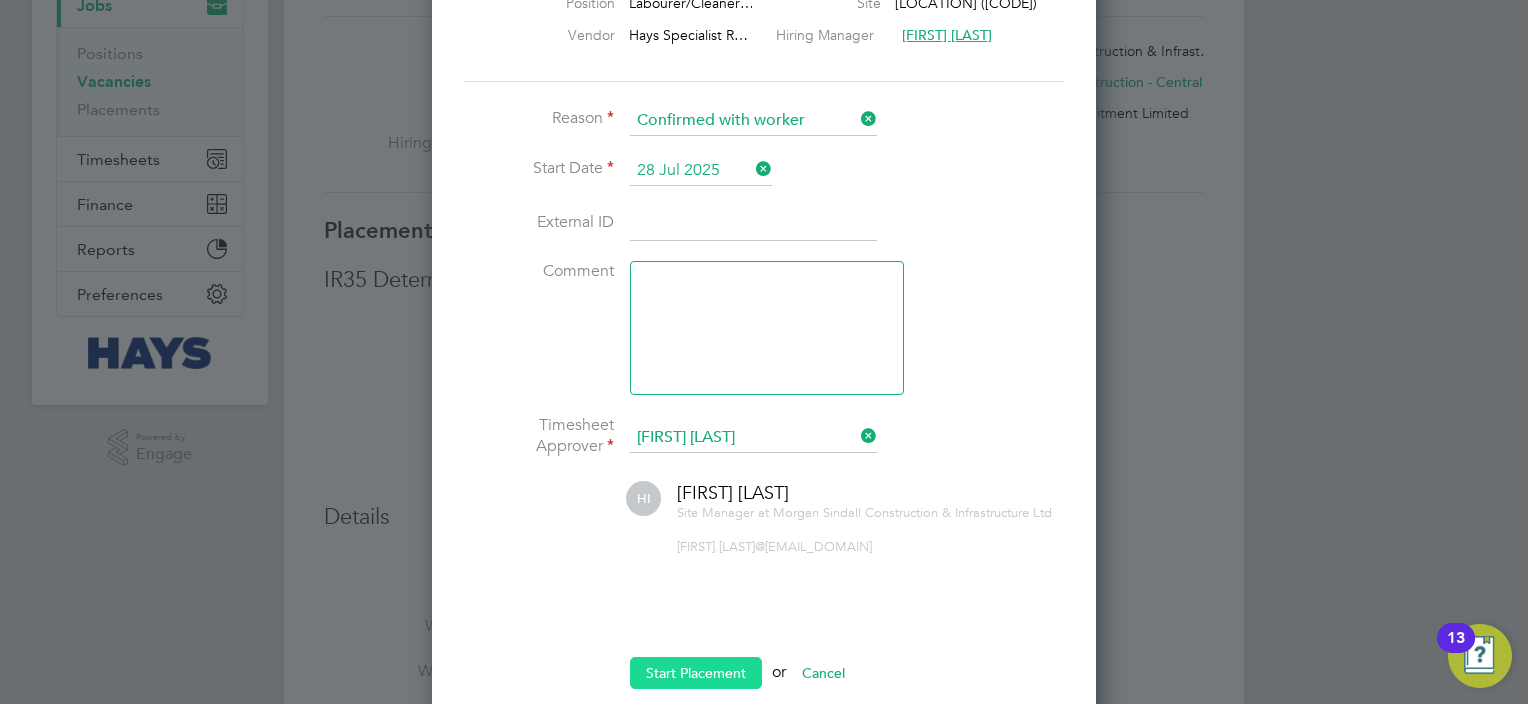 click on "Start Placement" 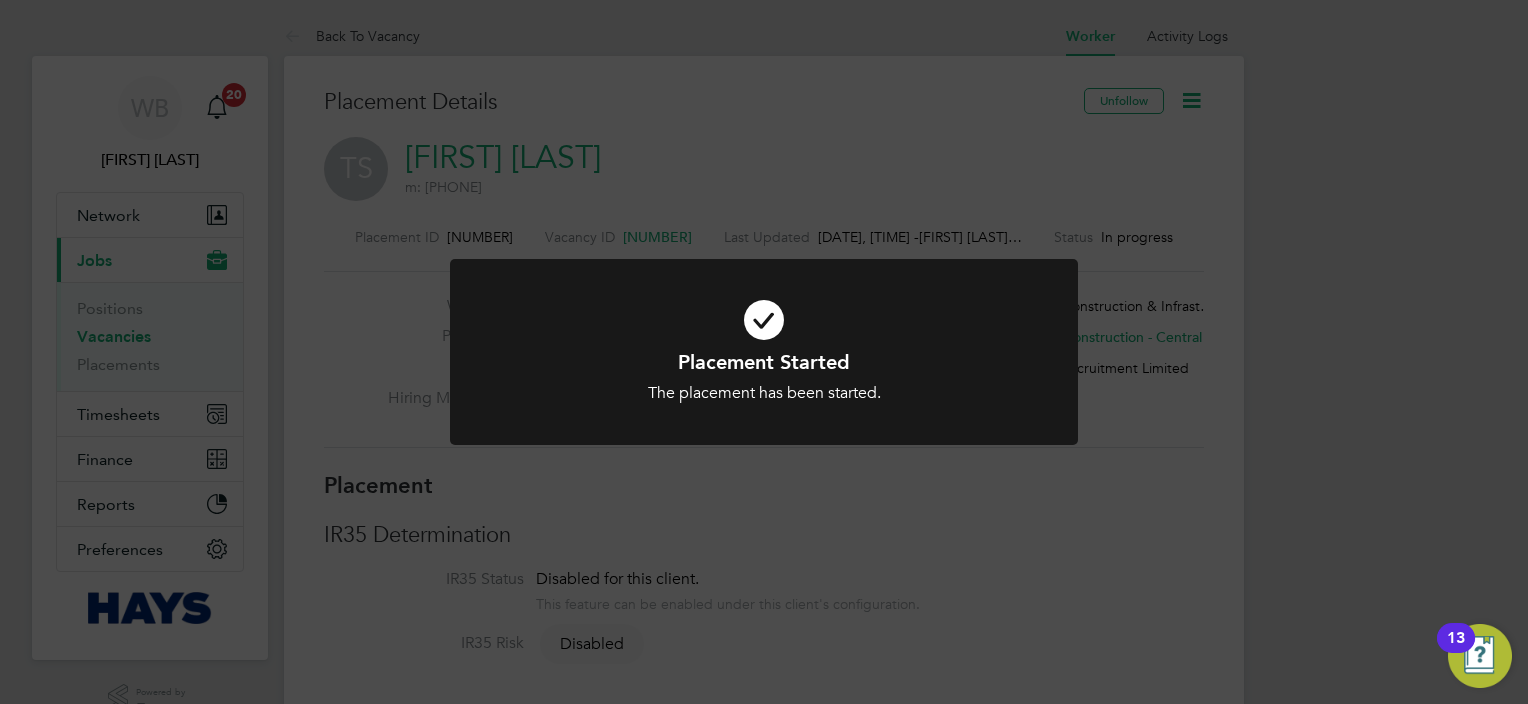 click on "Placement Started The placement has been started. Cancel Okay" 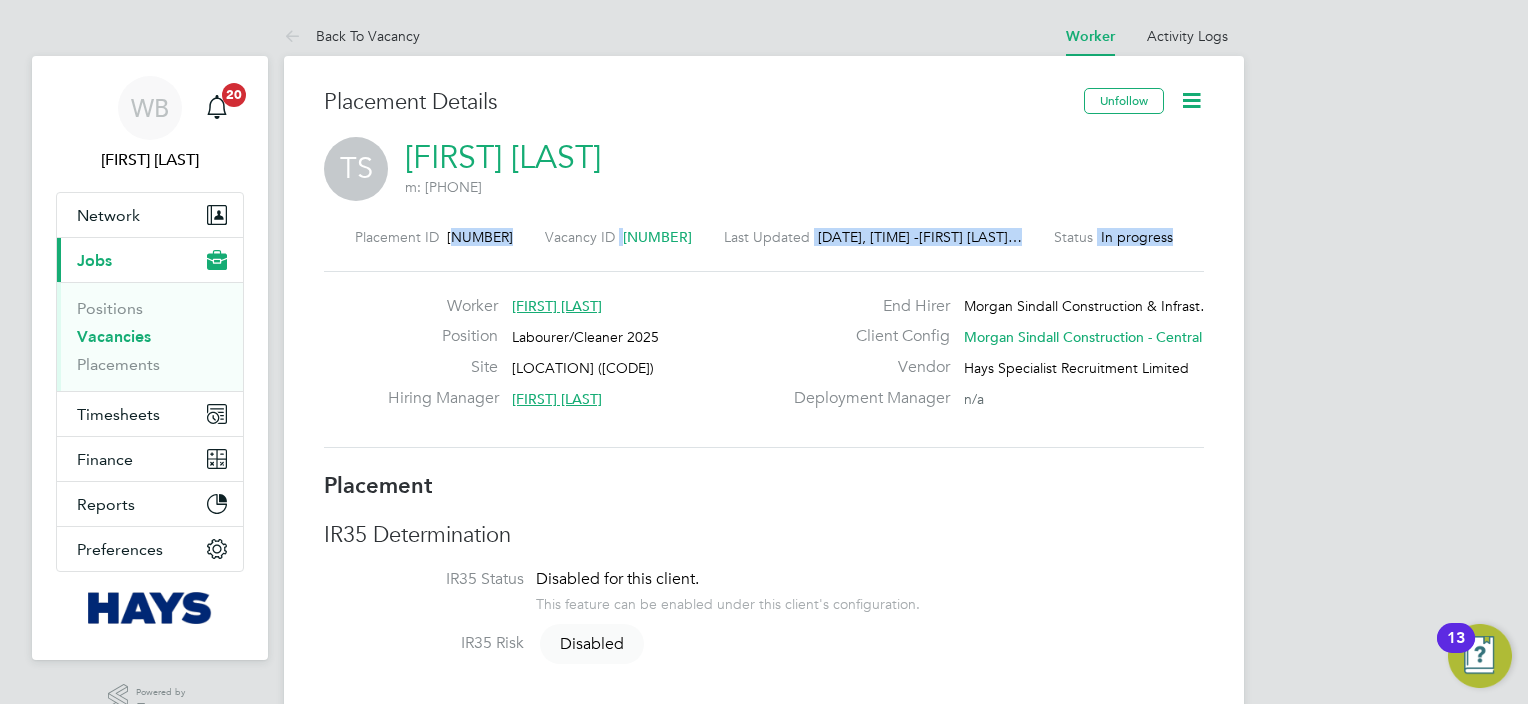 drag, startPoint x: 456, startPoint y: 232, endPoint x: 516, endPoint y: 248, distance: 62.0967 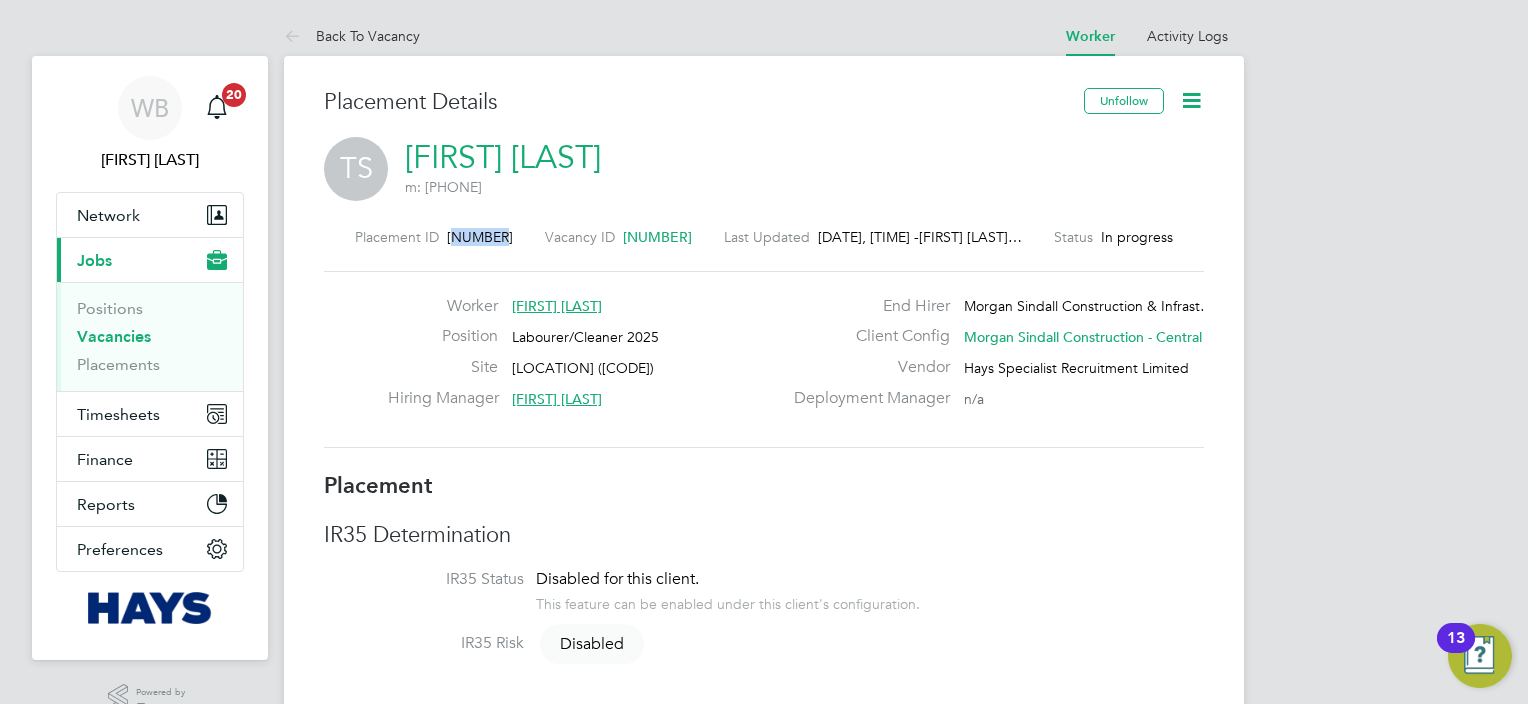 drag, startPoint x: 460, startPoint y: 236, endPoint x: 502, endPoint y: 236, distance: 42 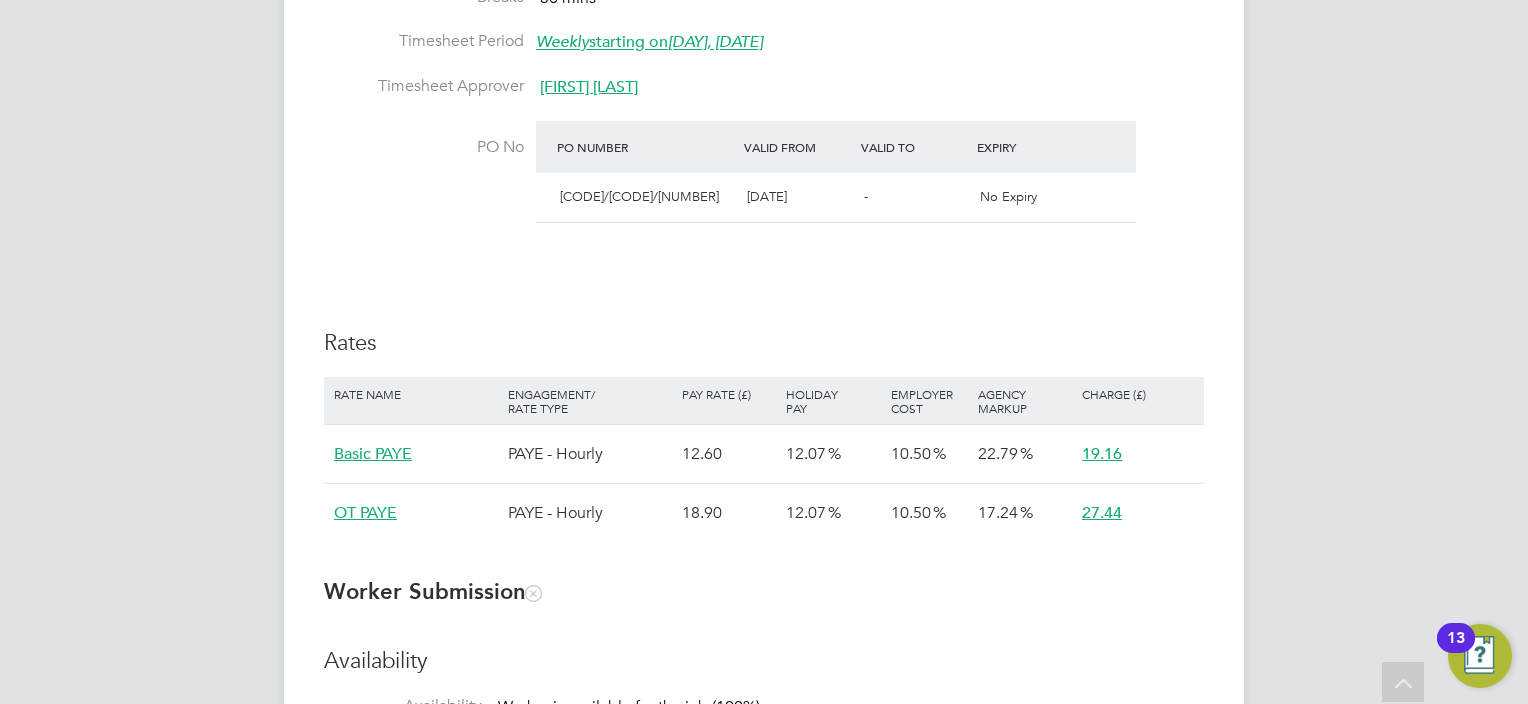 scroll, scrollTop: 975, scrollLeft: 0, axis: vertical 